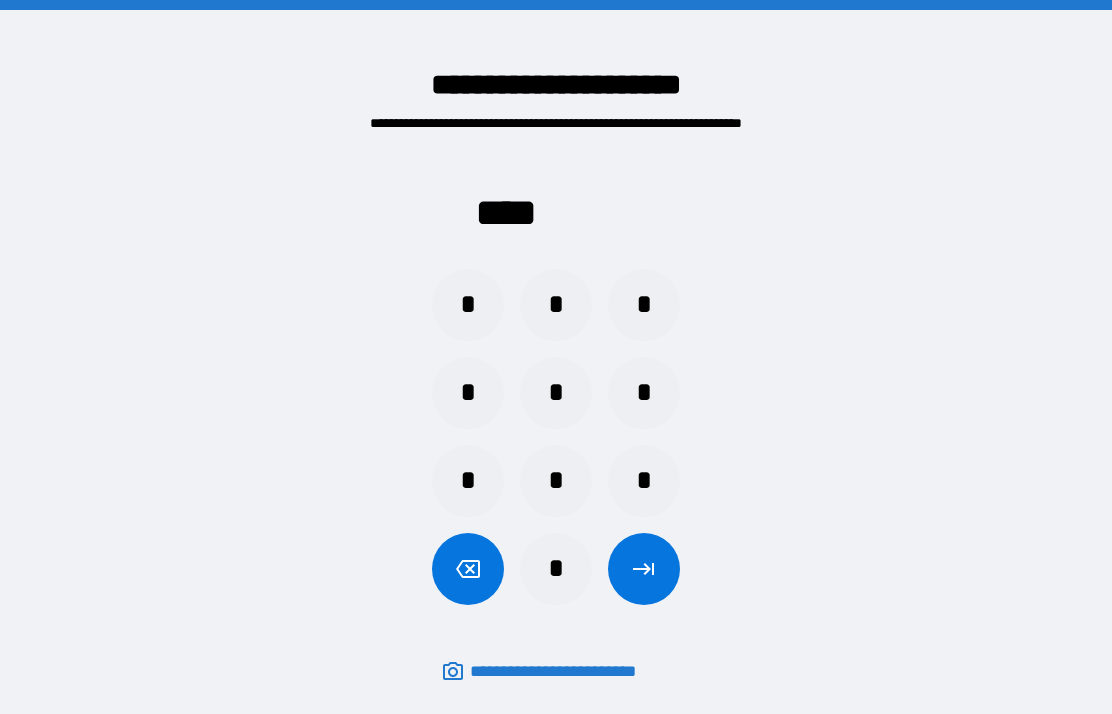 scroll, scrollTop: 0, scrollLeft: 0, axis: both 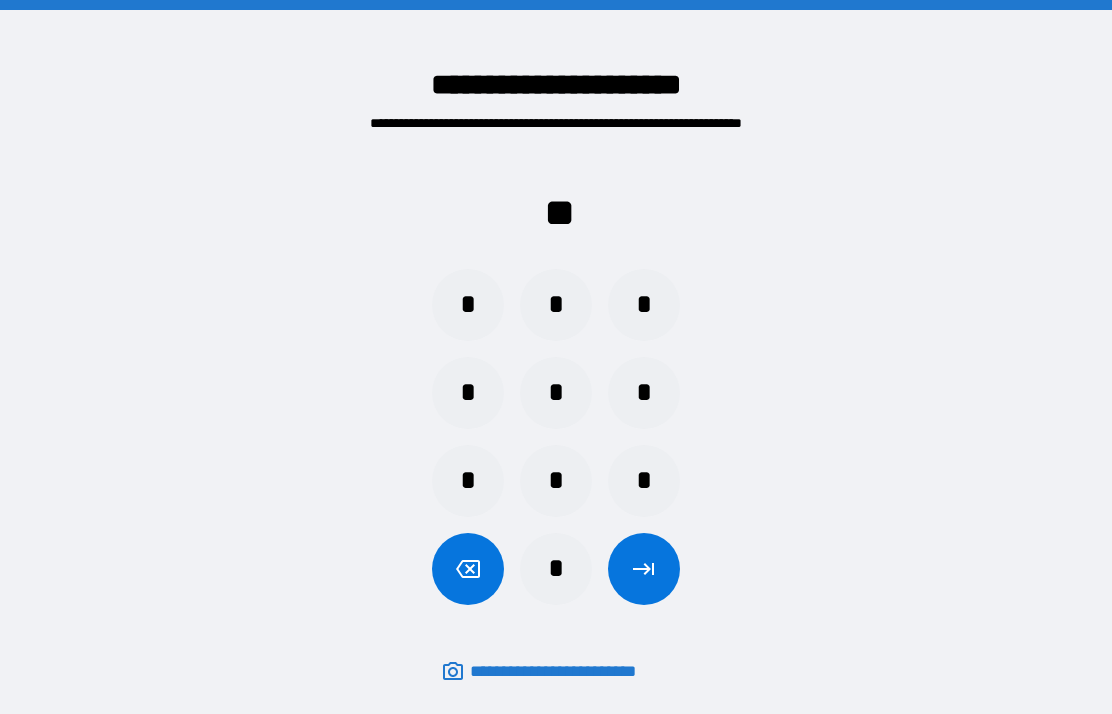 click on "*" at bounding box center [468, 305] 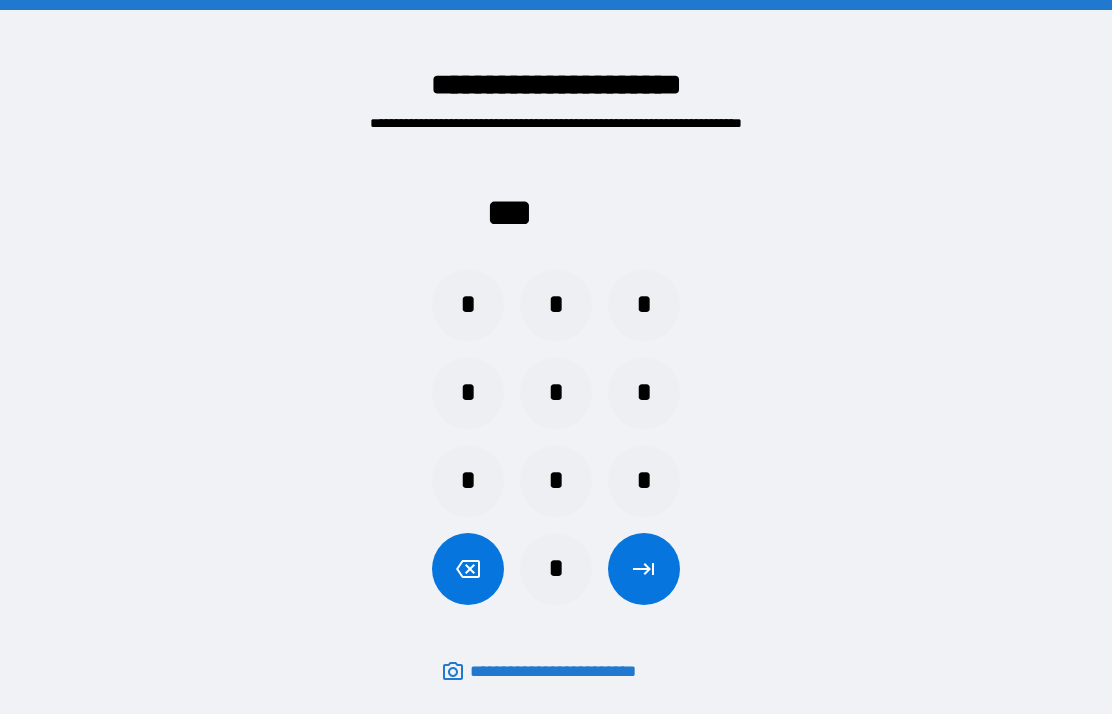 click on "*" at bounding box center [556, 569] 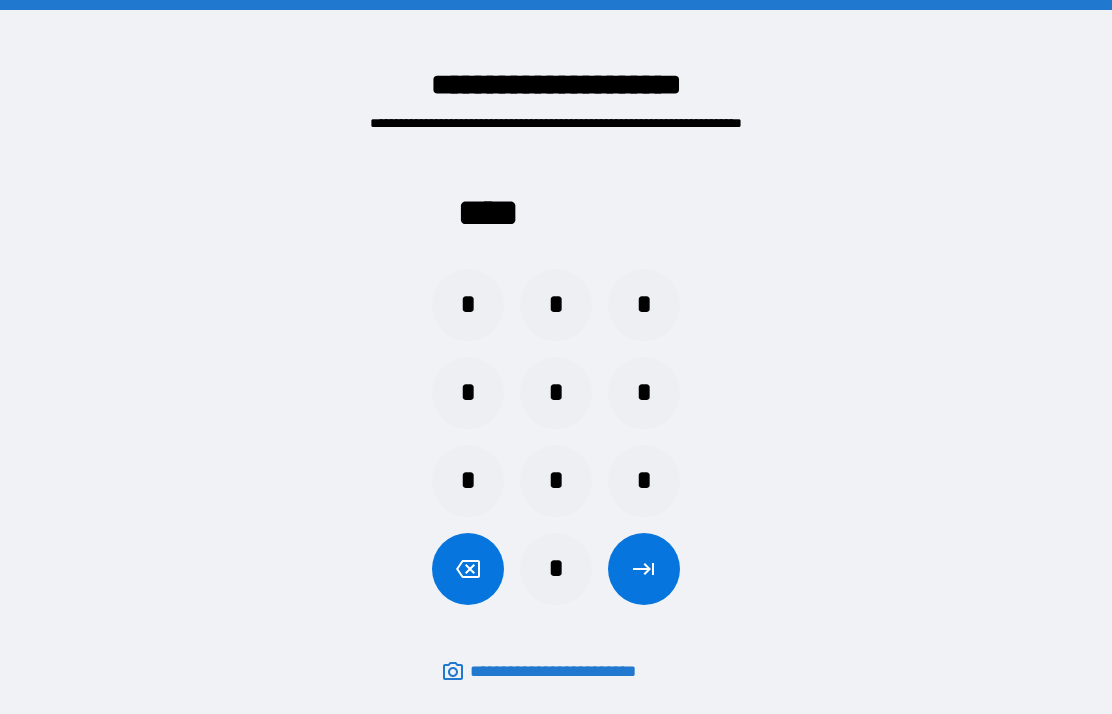 click 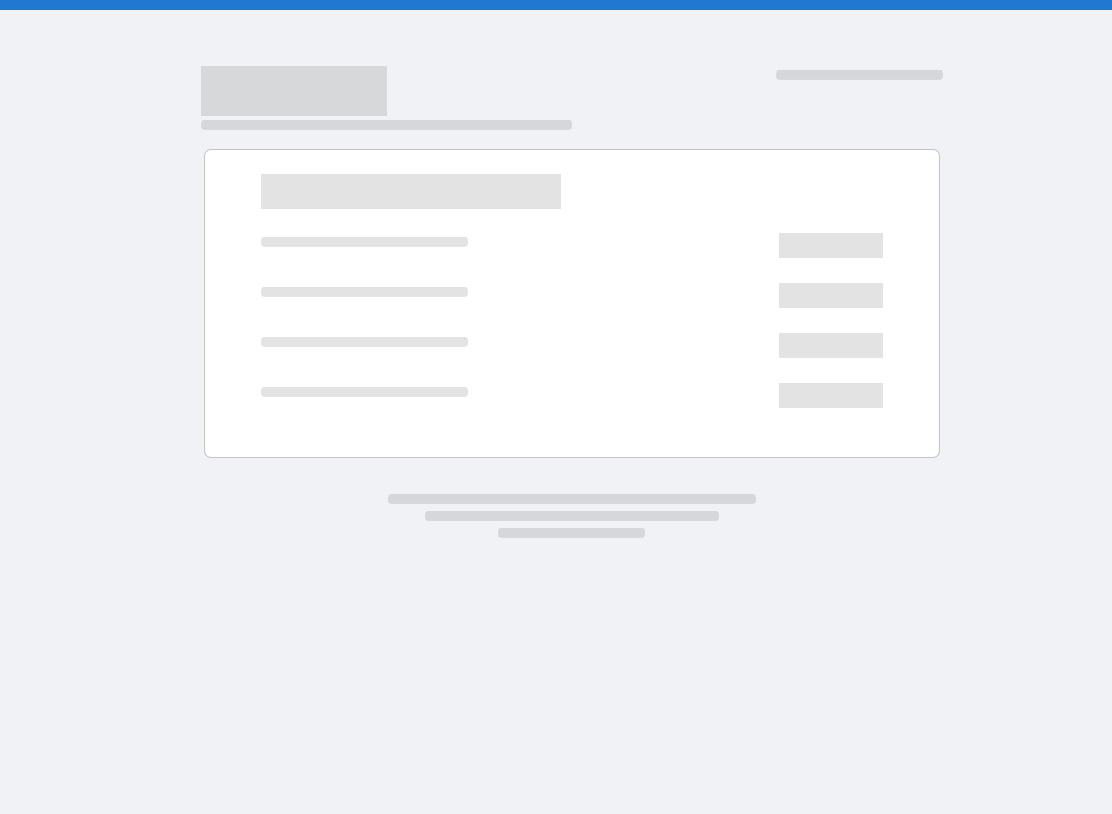 scroll, scrollTop: 0, scrollLeft: 0, axis: both 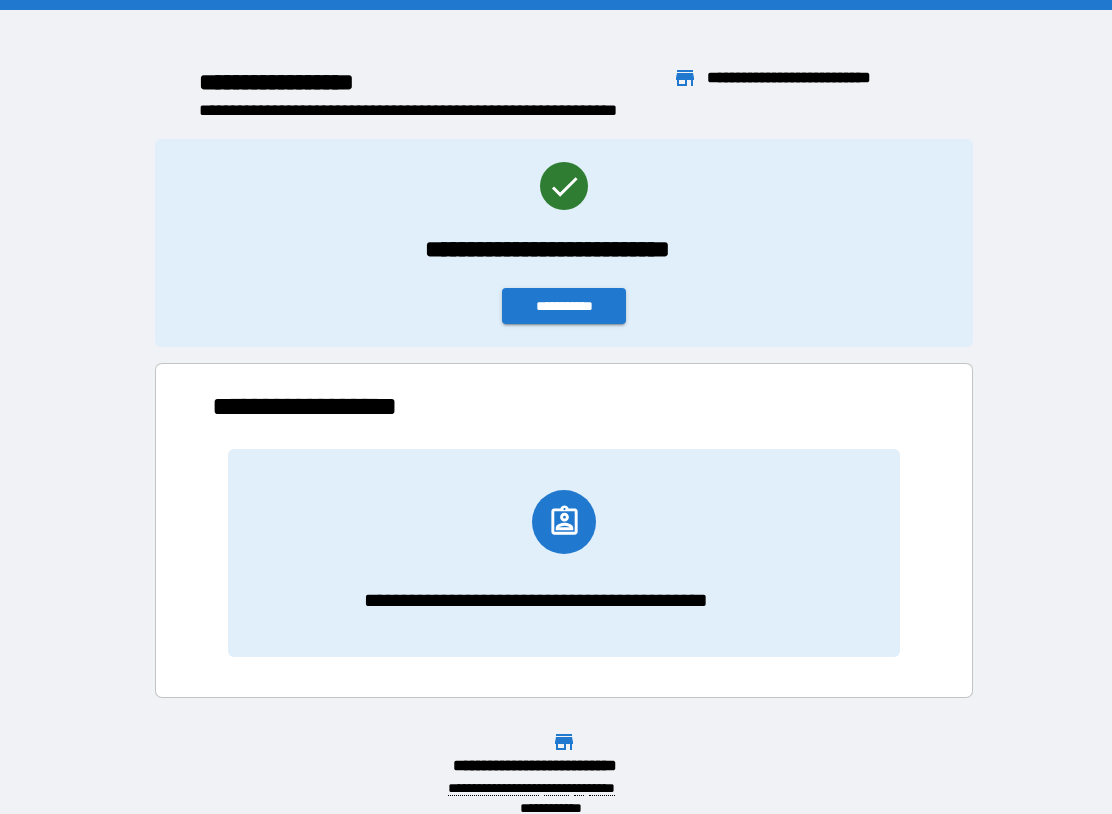 click on "**********" at bounding box center [564, 306] 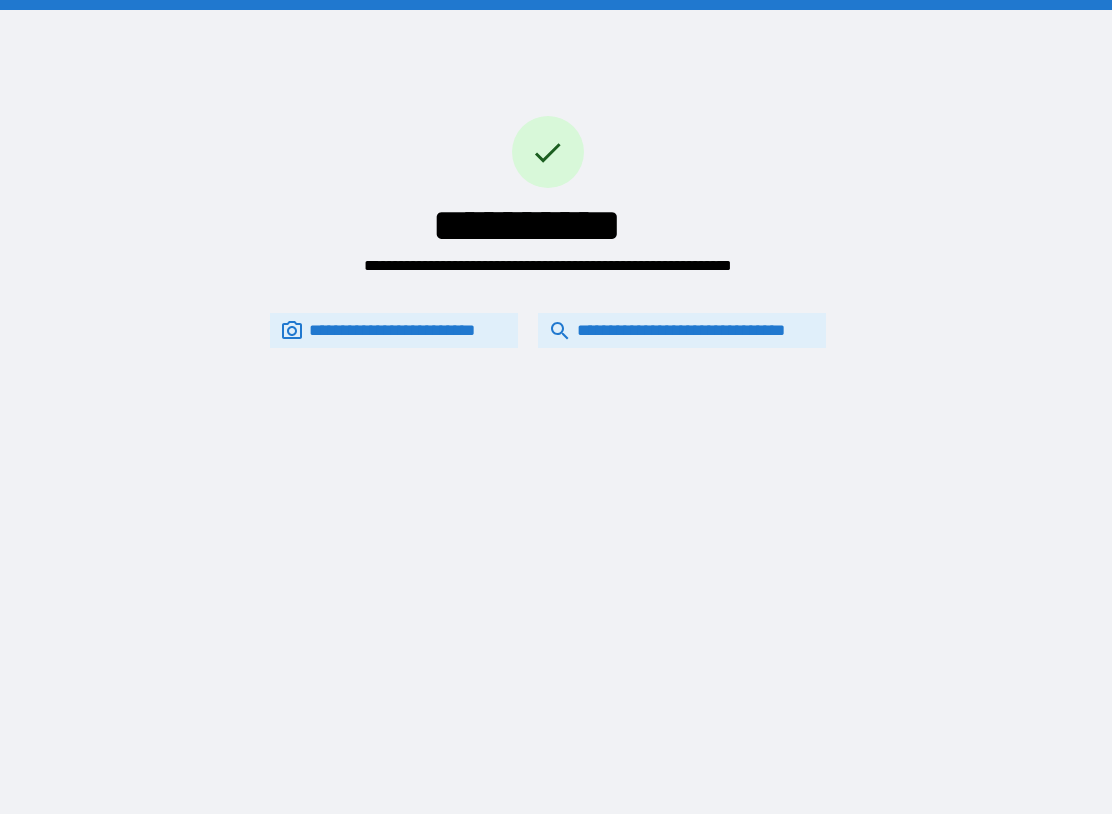click on "**********" at bounding box center (682, 330) 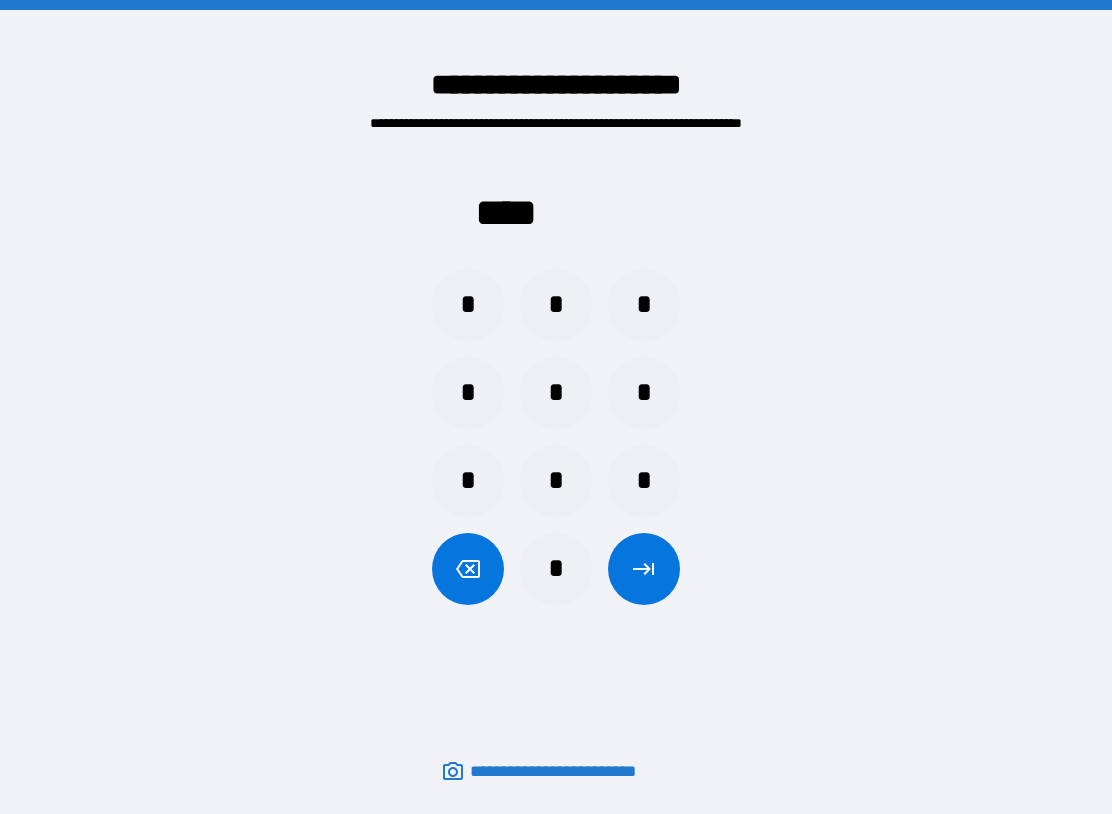 click on "*" at bounding box center [468, 393] 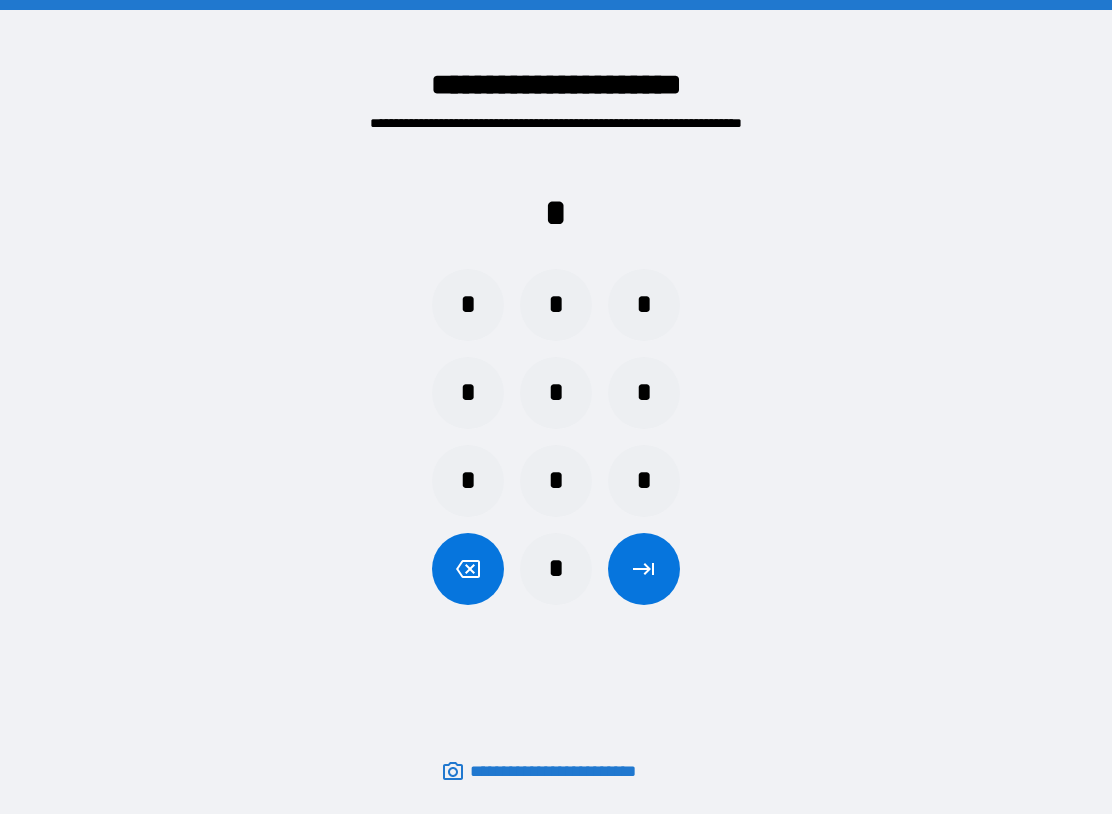click on "*" at bounding box center (556, 569) 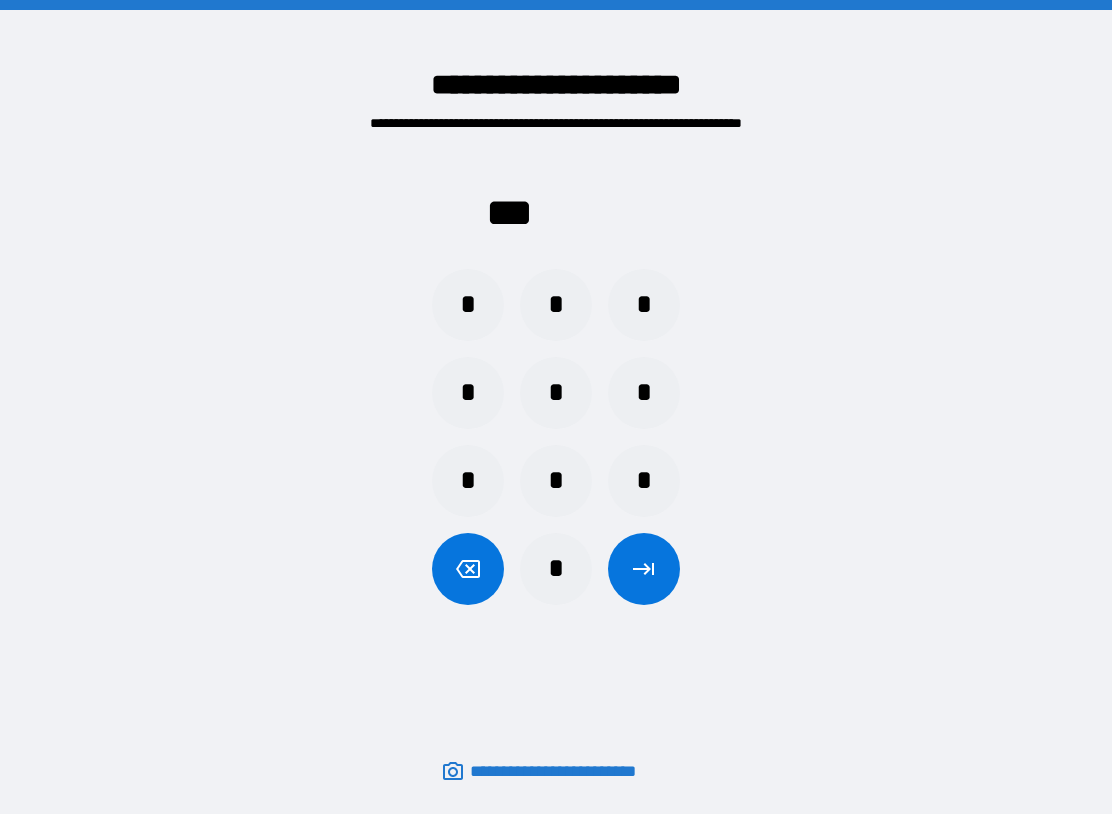 click on "*" at bounding box center (556, 569) 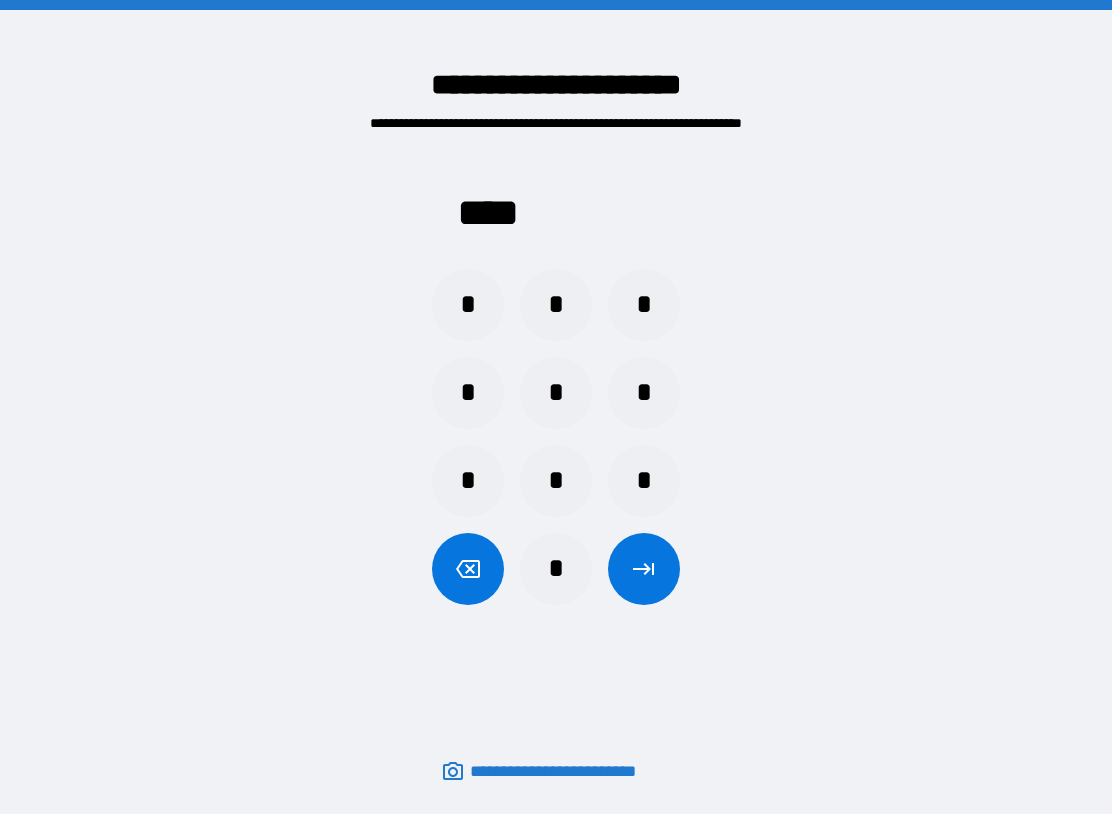 click at bounding box center [644, 569] 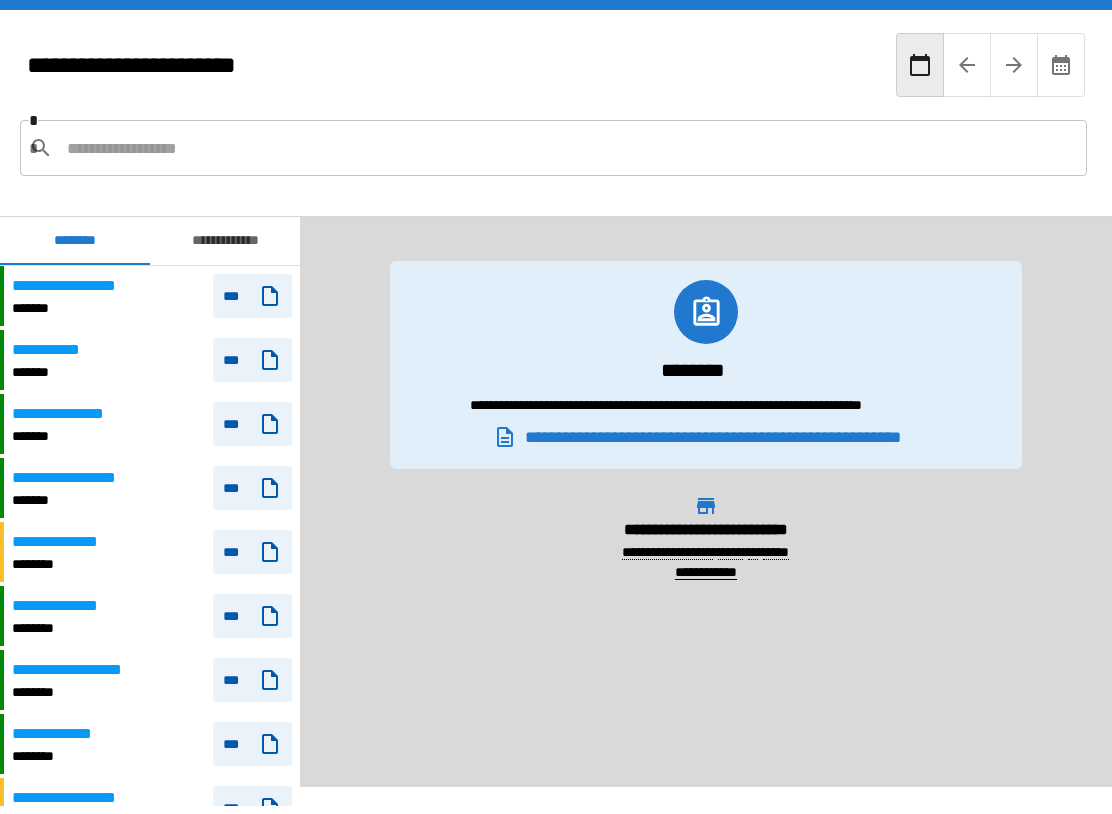 scroll, scrollTop: 0, scrollLeft: 0, axis: both 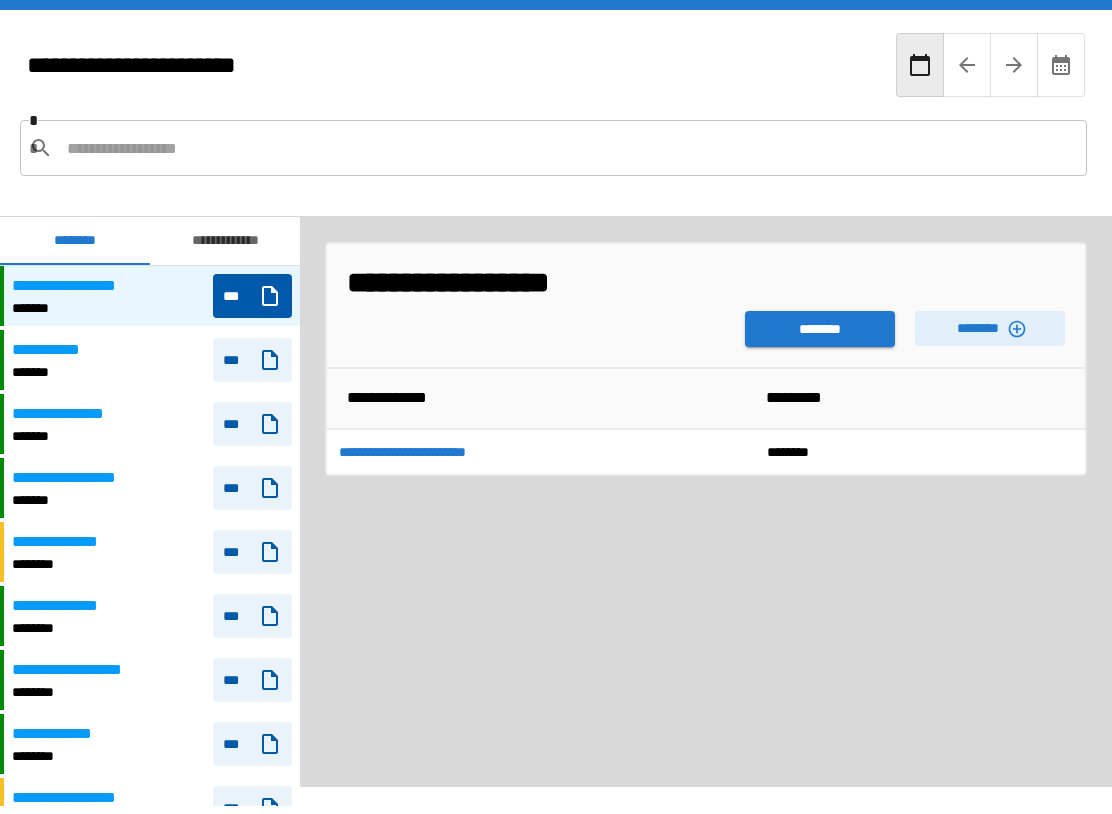 click on "********" at bounding box center [820, 329] 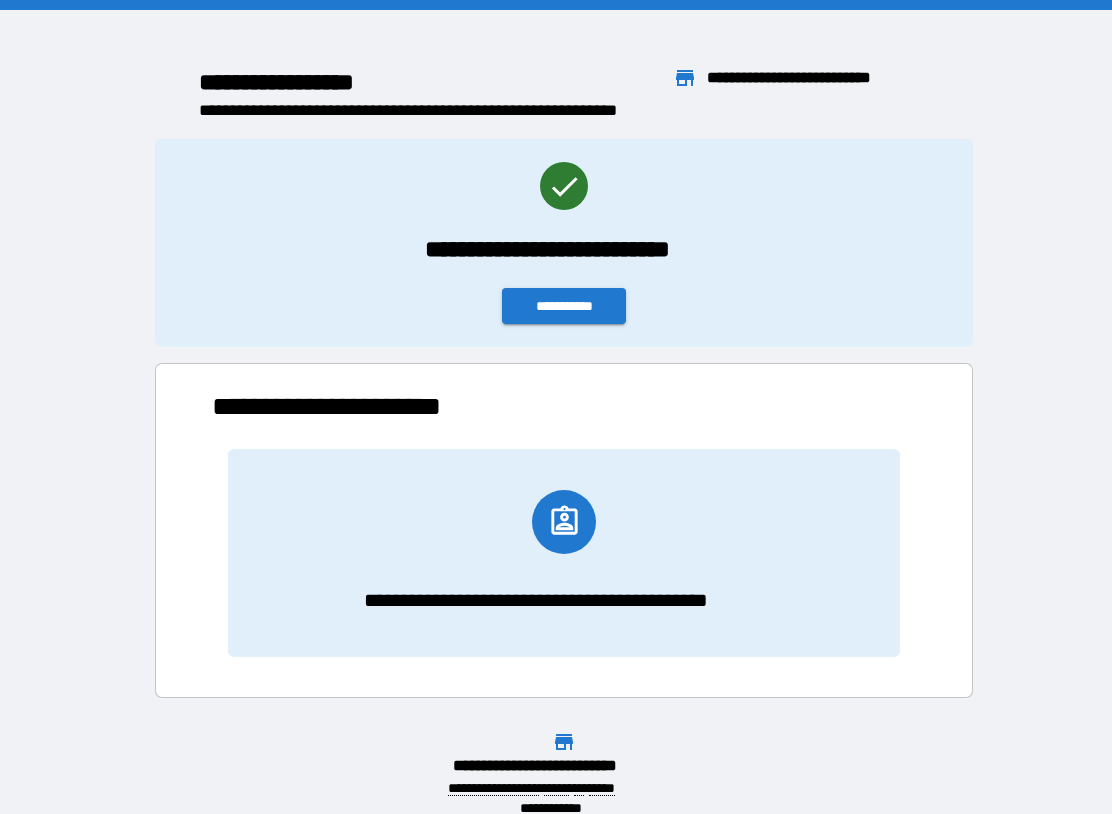 click on "**********" at bounding box center [564, 306] 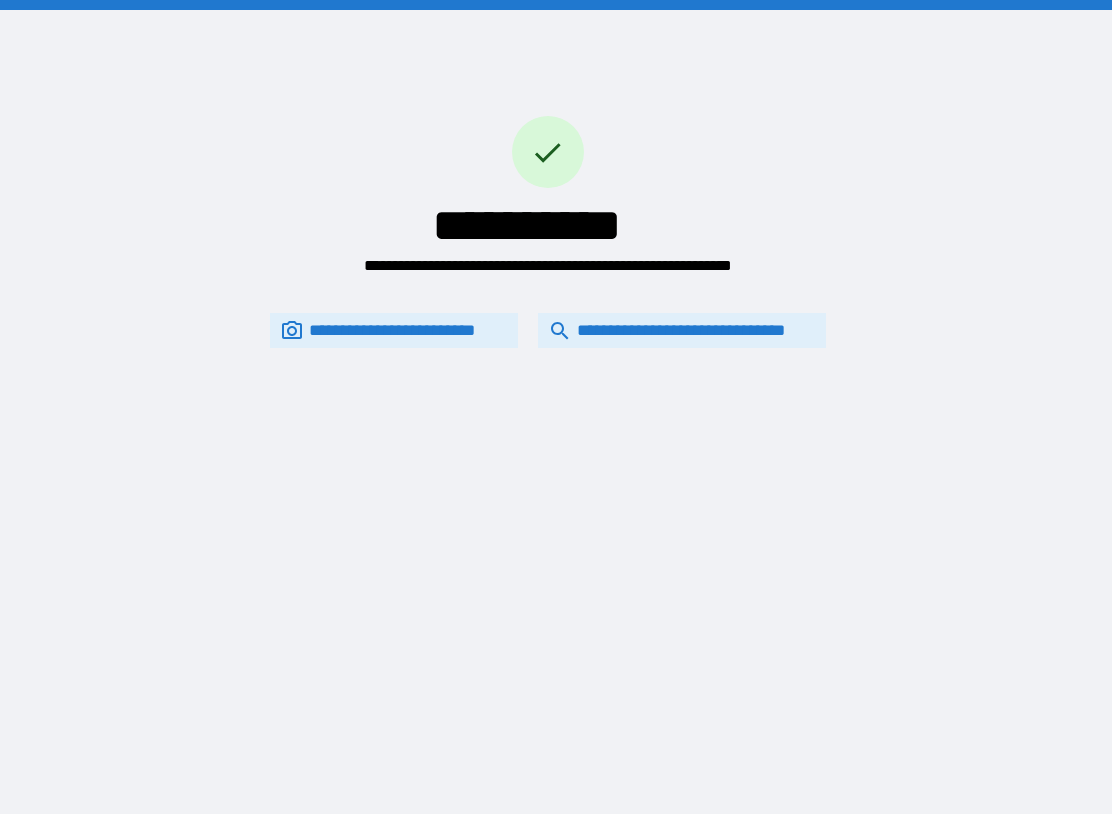 click on "**********" at bounding box center [682, 330] 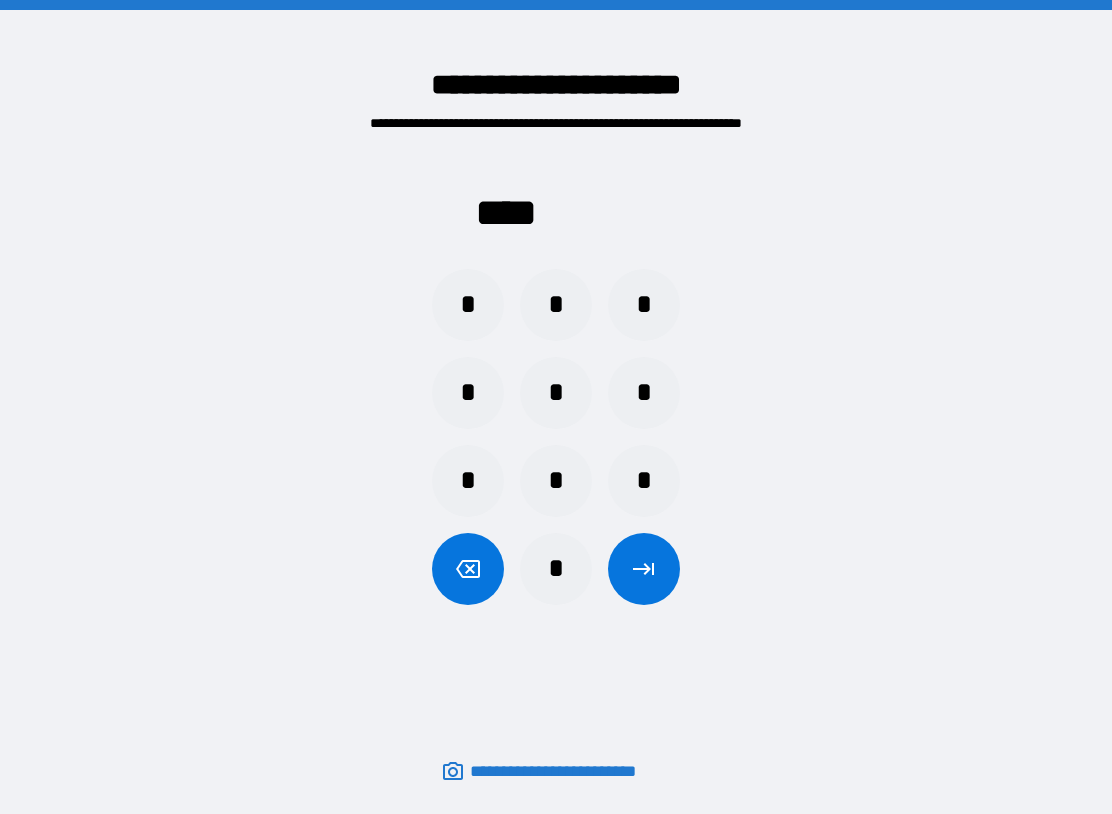 click on "*" at bounding box center [468, 393] 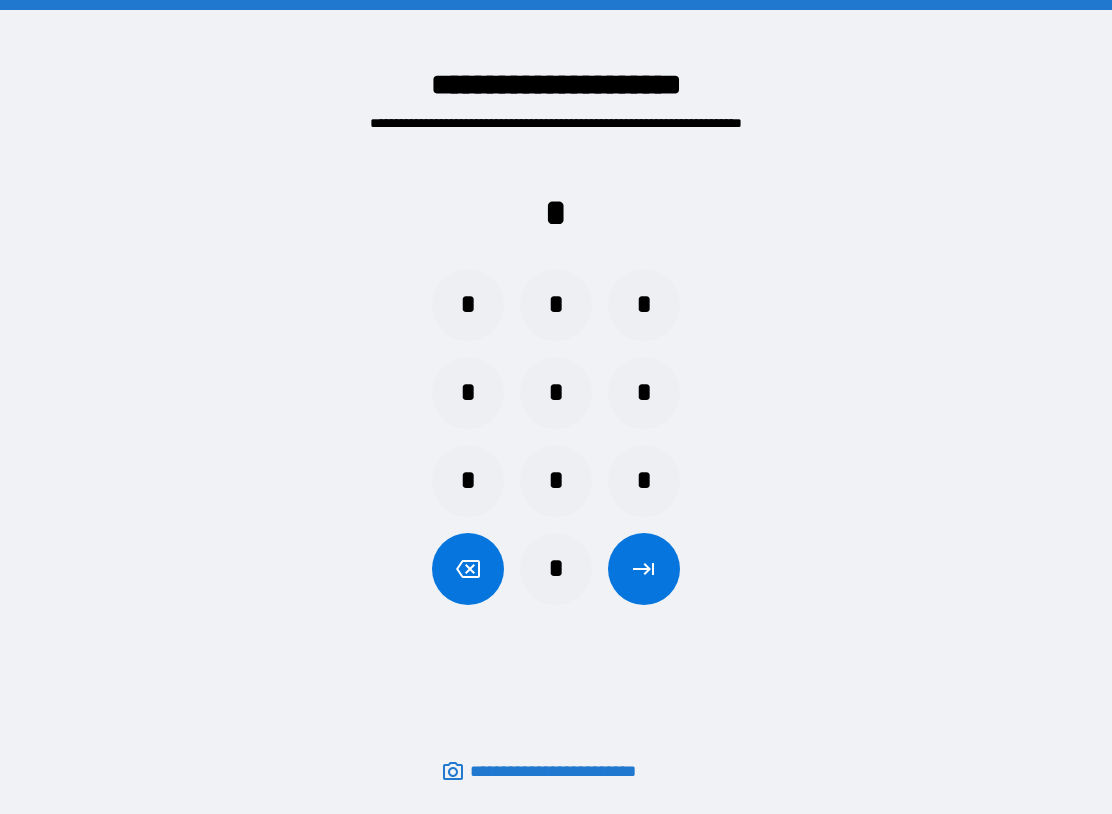 click on "*" at bounding box center (556, 569) 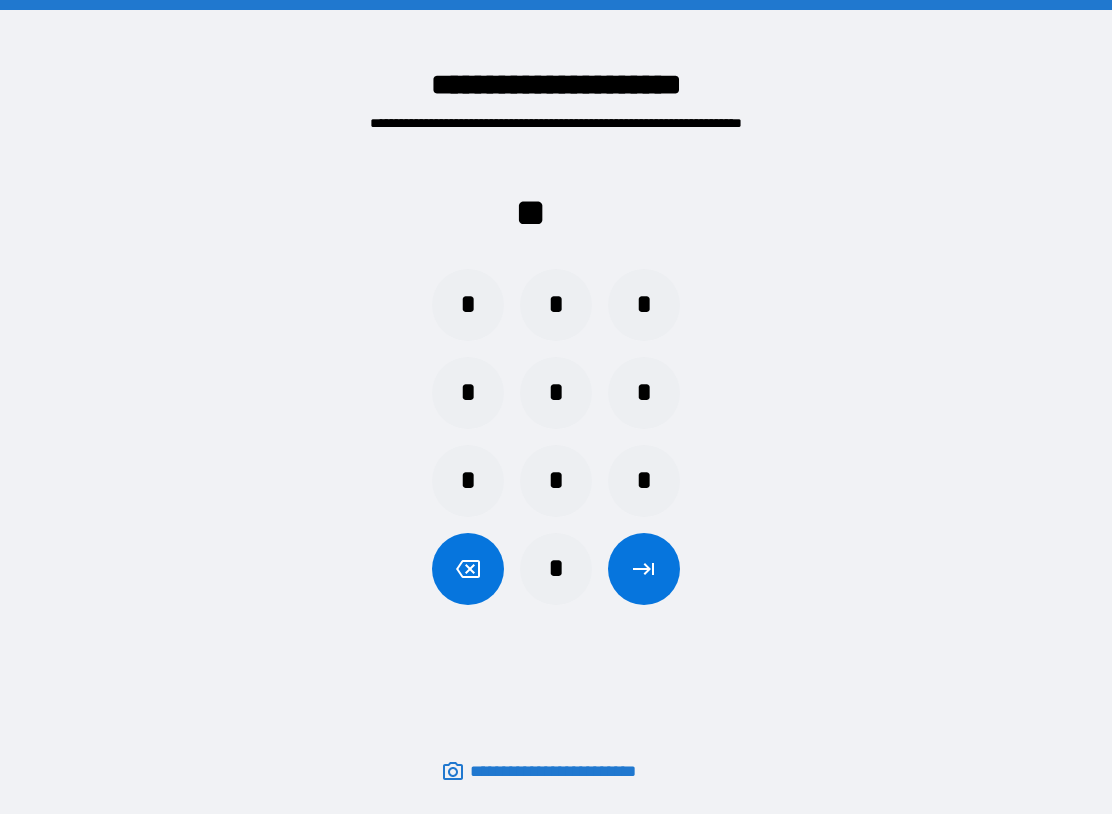 click on "*" at bounding box center [468, 305] 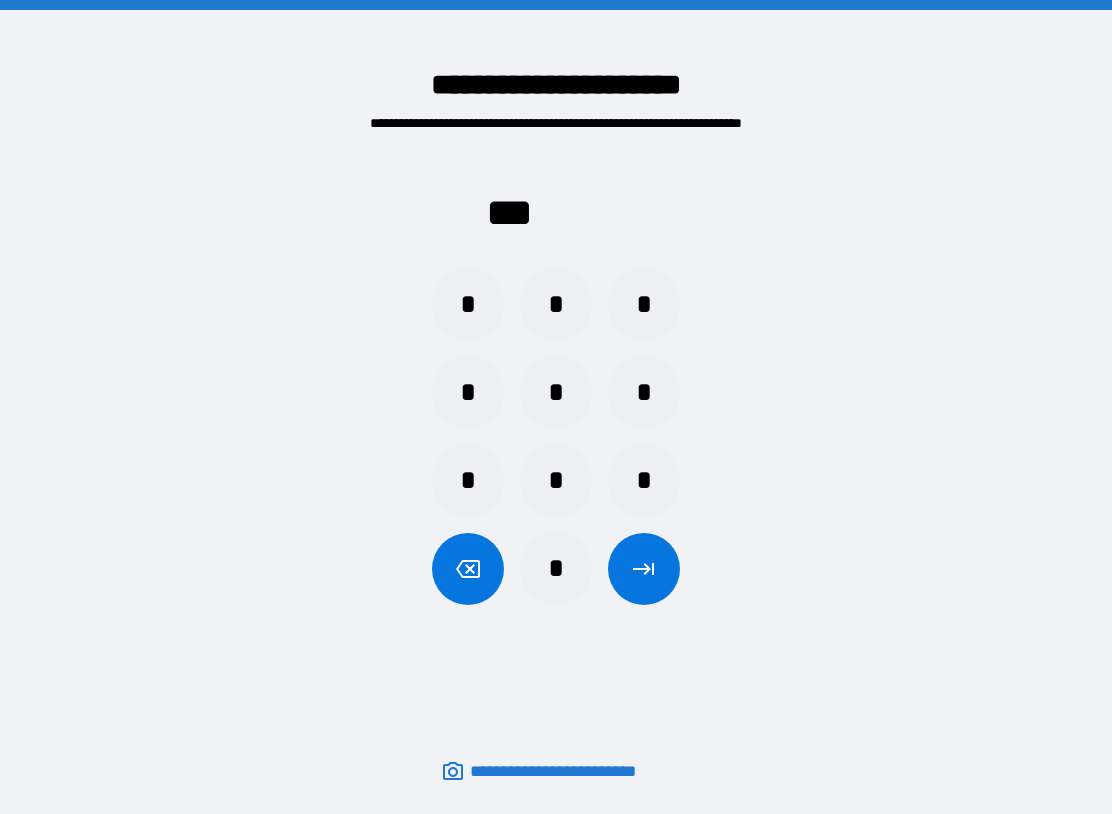 click on "*" at bounding box center (556, 569) 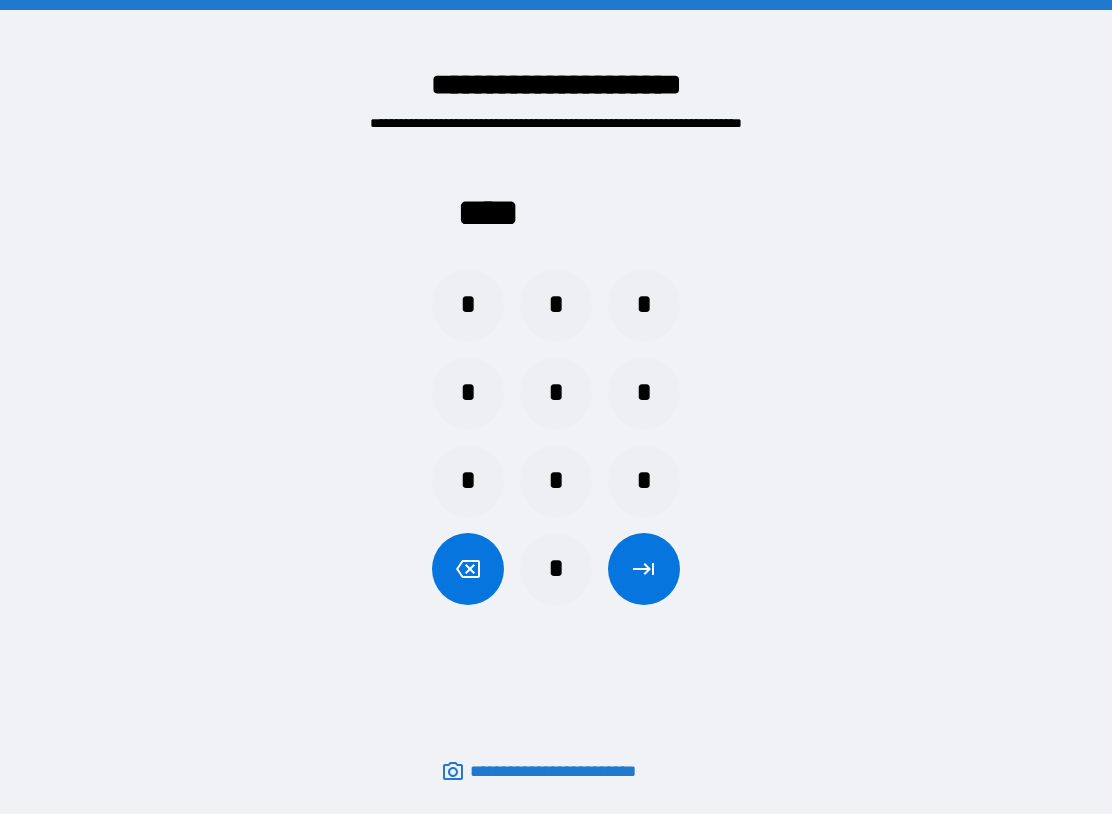click at bounding box center (644, 569) 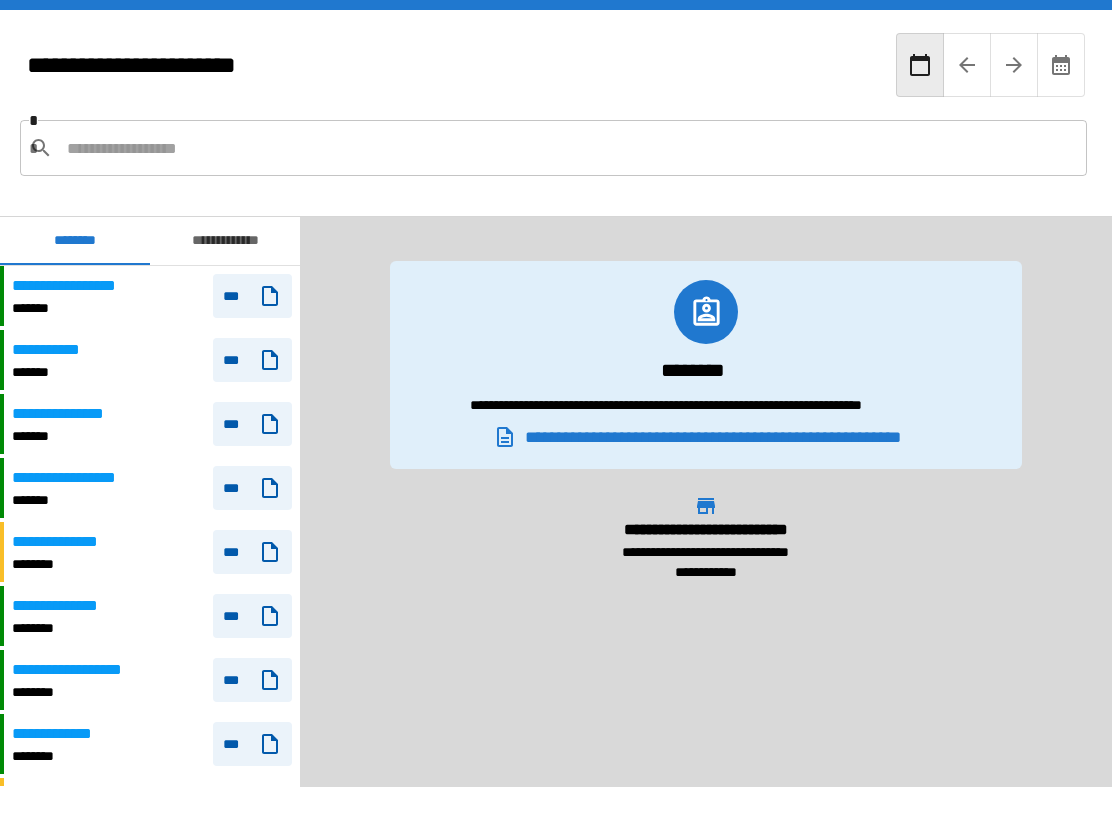 scroll, scrollTop: 60, scrollLeft: 0, axis: vertical 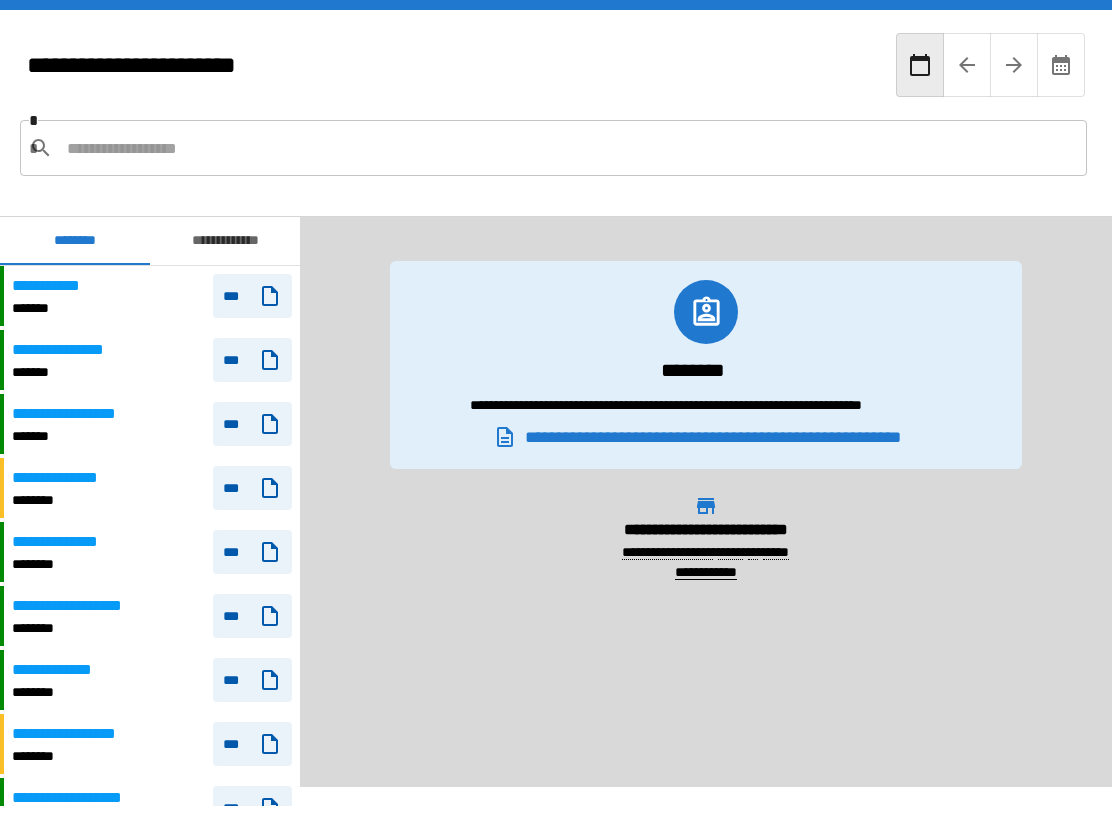 click on "***" at bounding box center [252, 424] 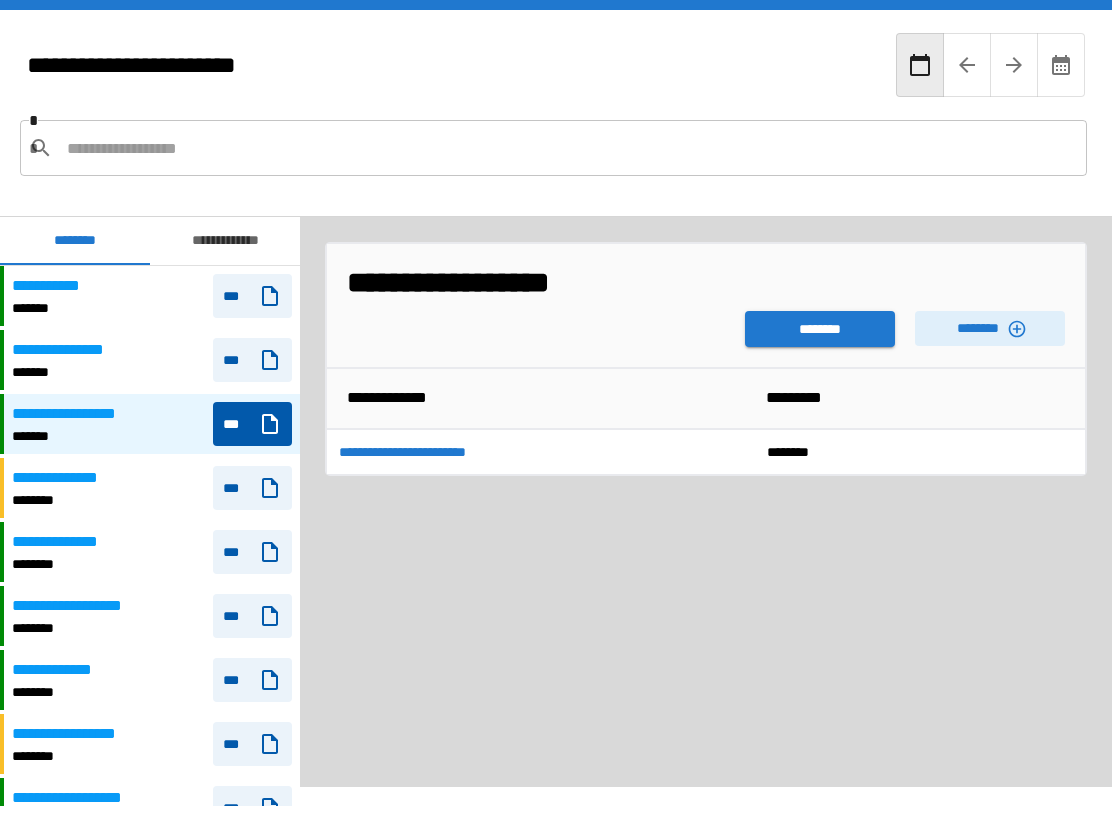 click on "********" at bounding box center (990, 328) 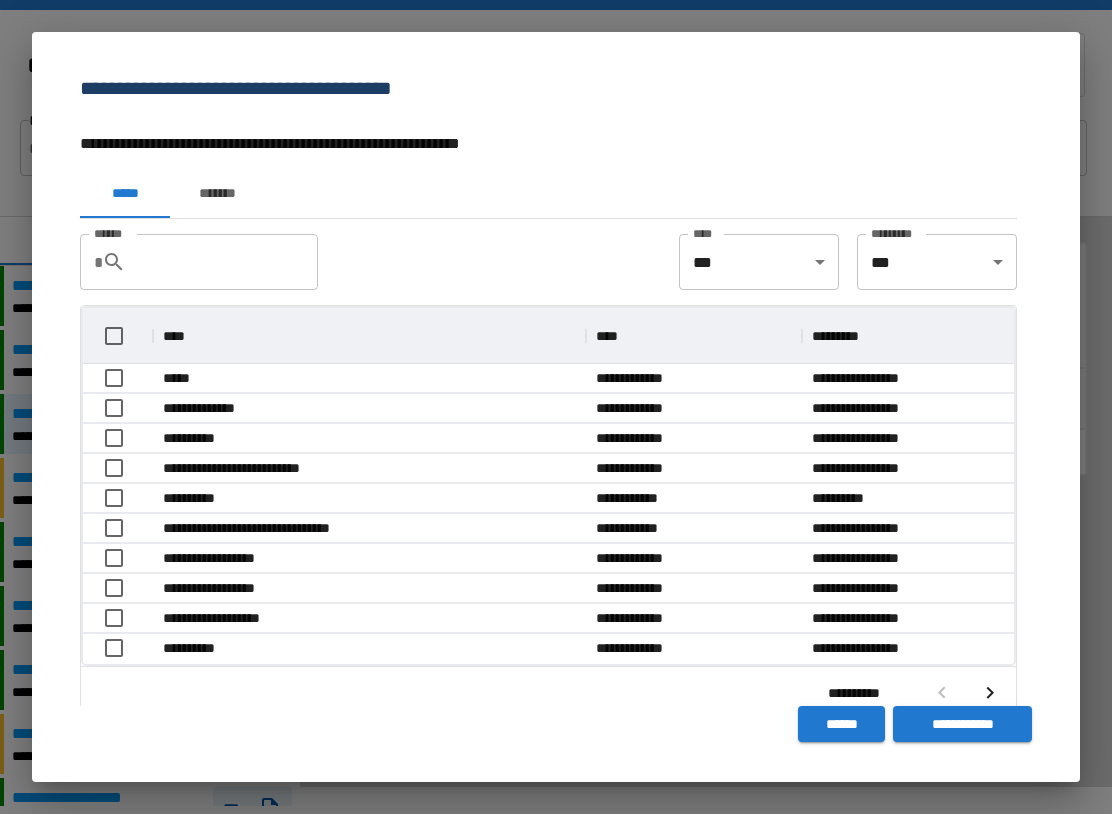 scroll, scrollTop: 356, scrollLeft: 931, axis: both 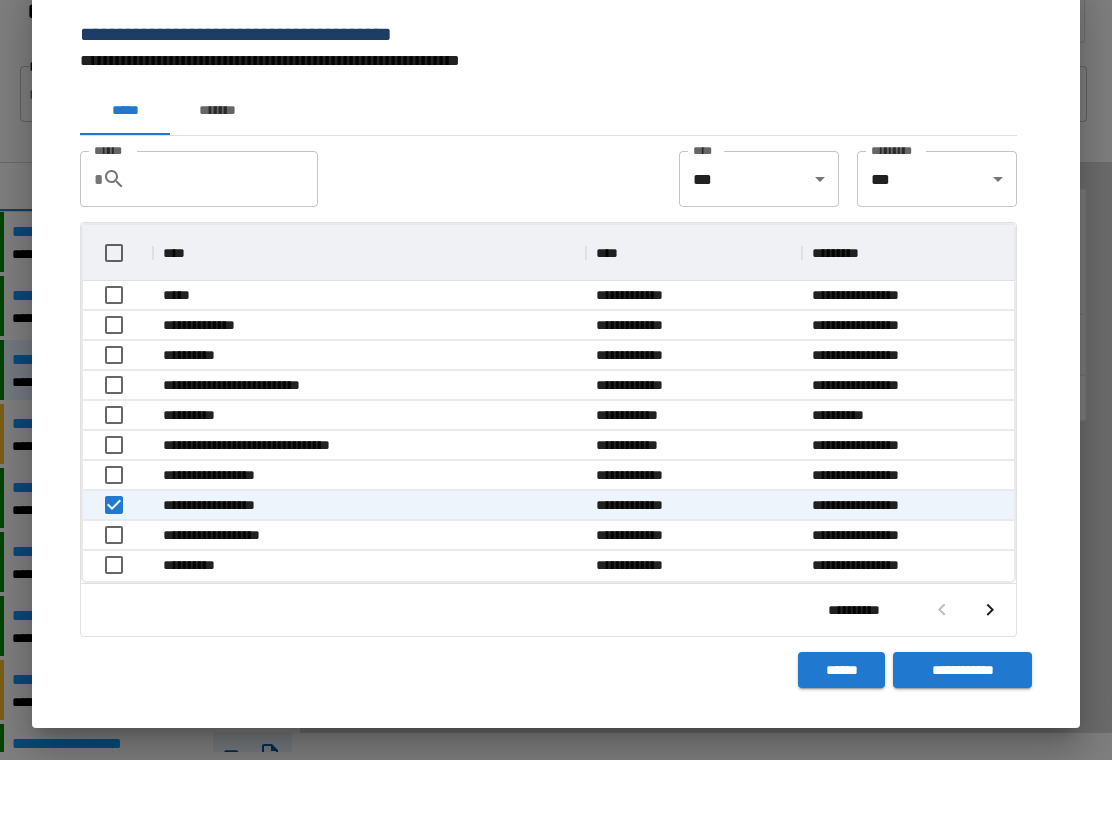 click on "**********" at bounding box center [962, 724] 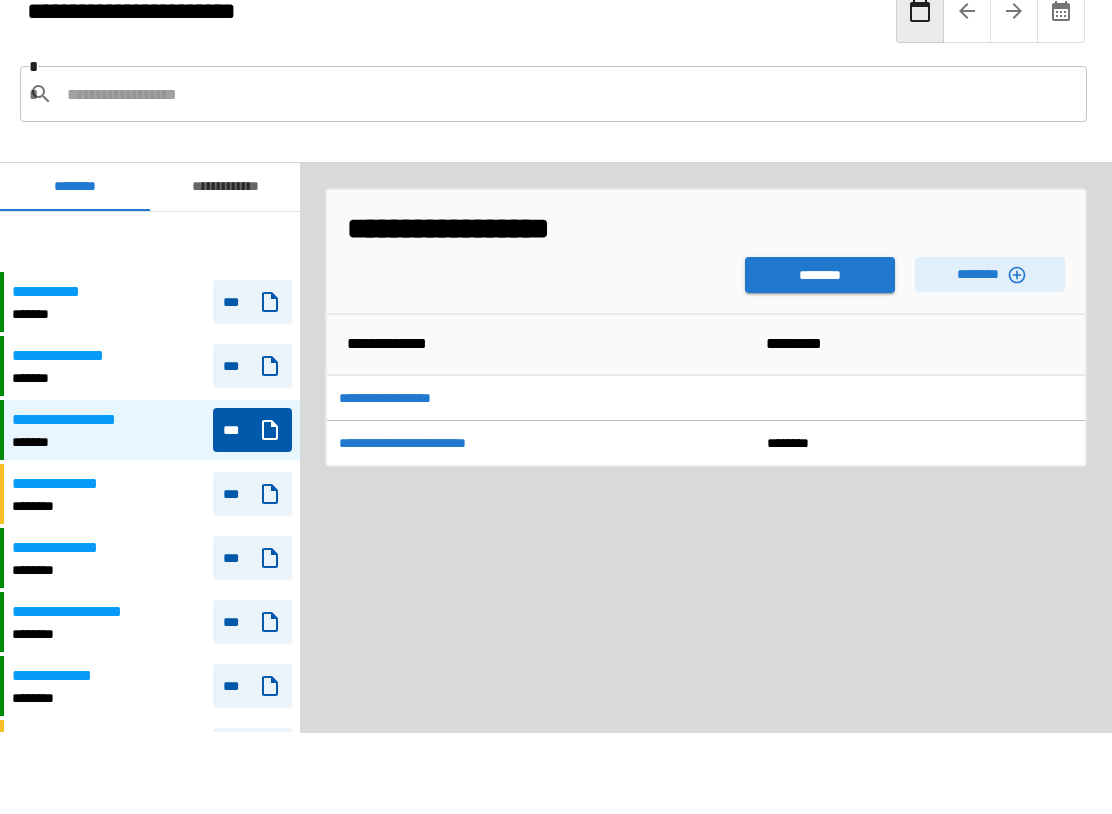 scroll, scrollTop: 60, scrollLeft: 0, axis: vertical 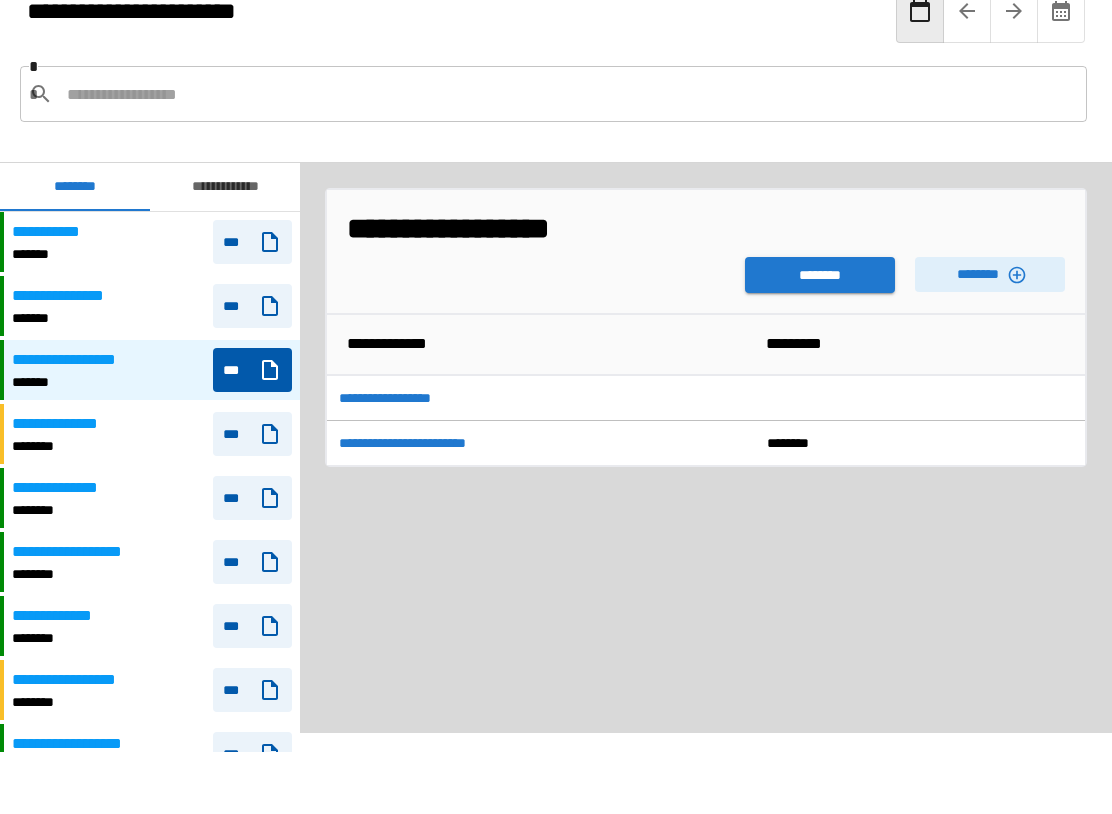 click on "********" at bounding box center (820, 329) 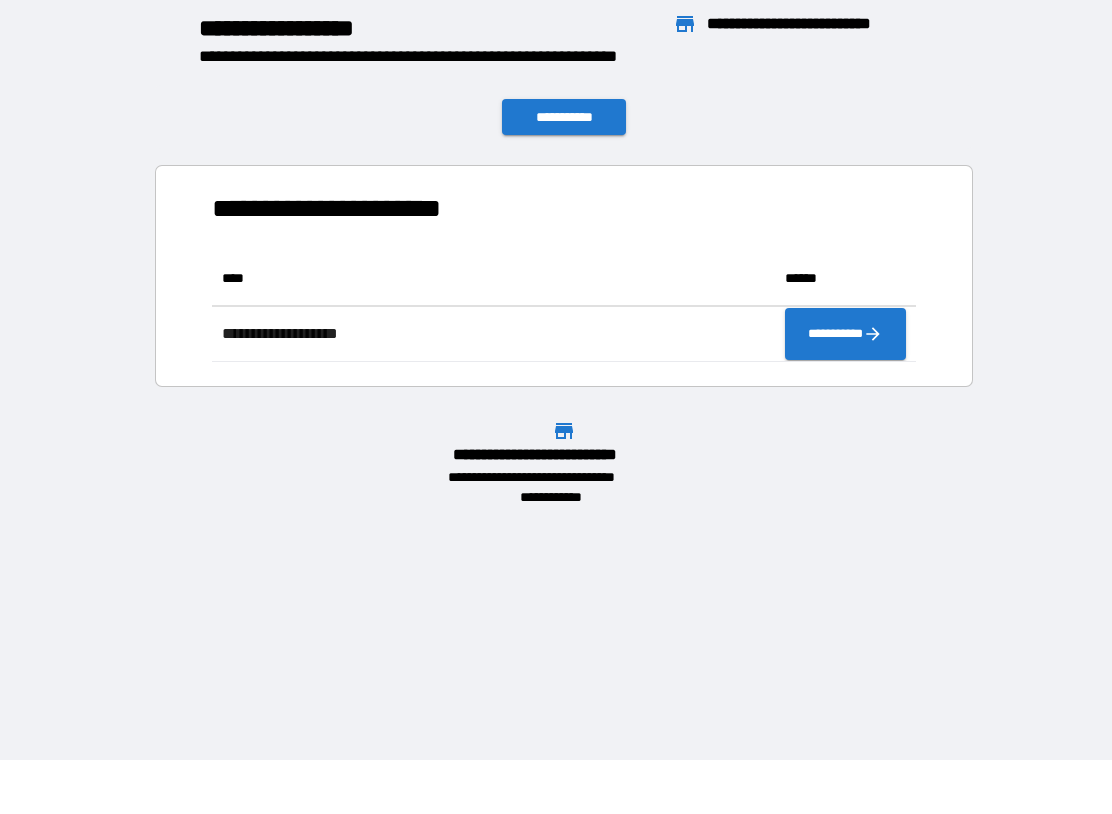 scroll, scrollTop: 1, scrollLeft: 1, axis: both 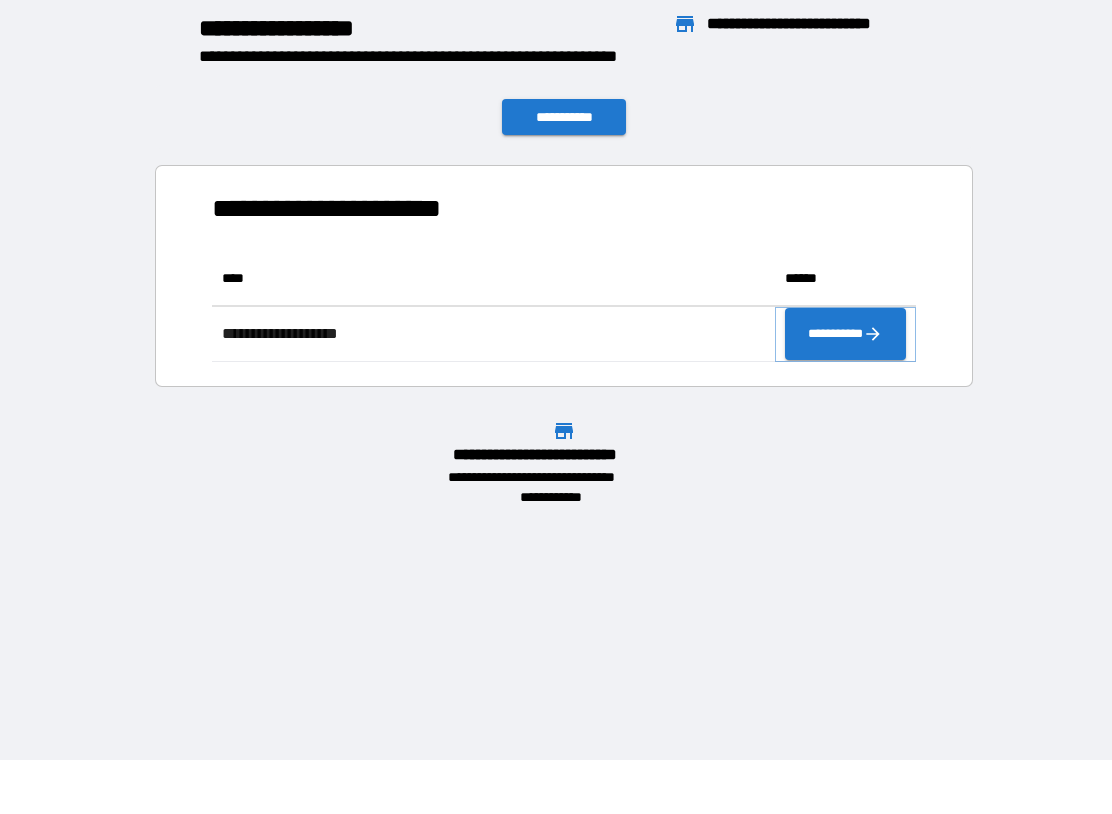 click on "**********" at bounding box center [845, 388] 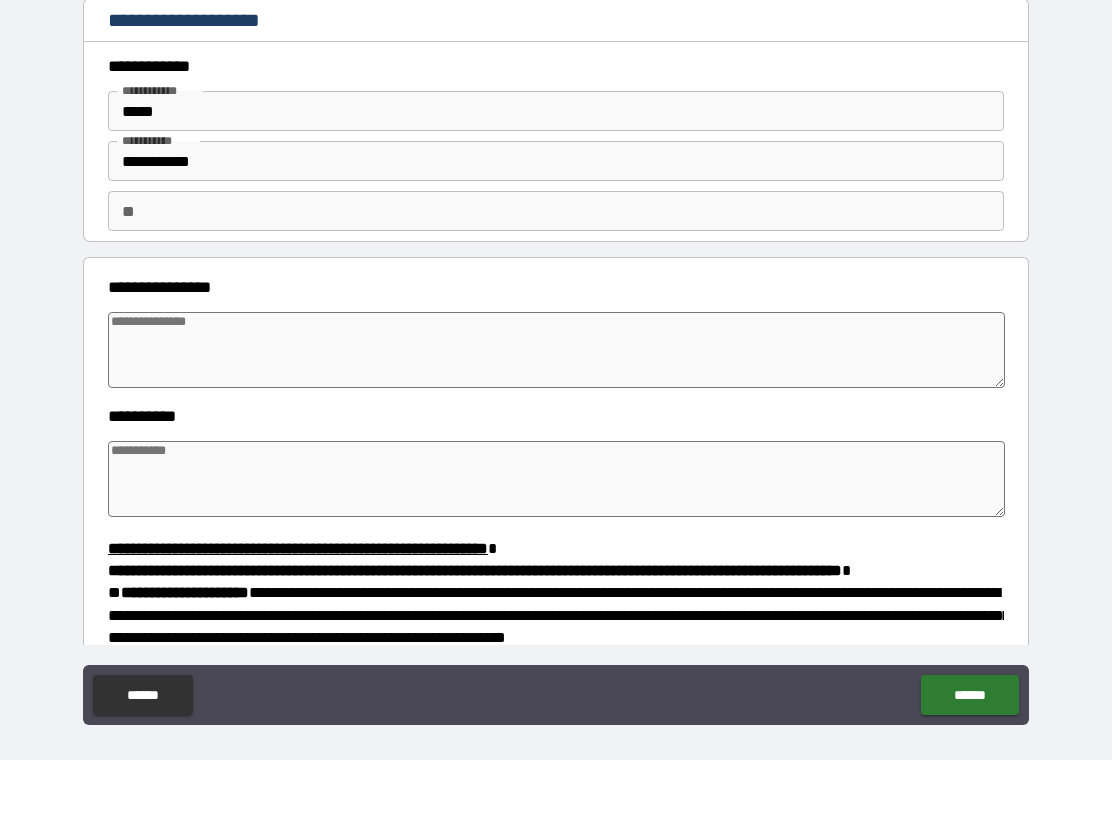 type on "*" 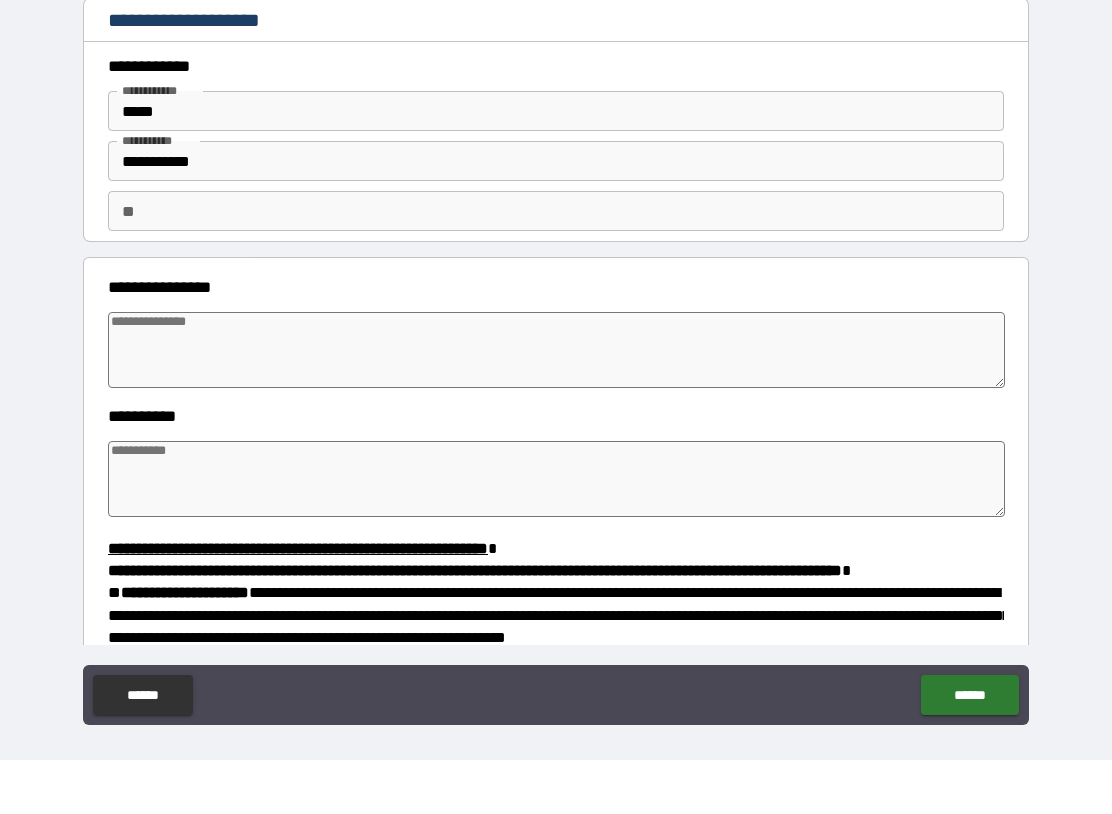 type on "*" 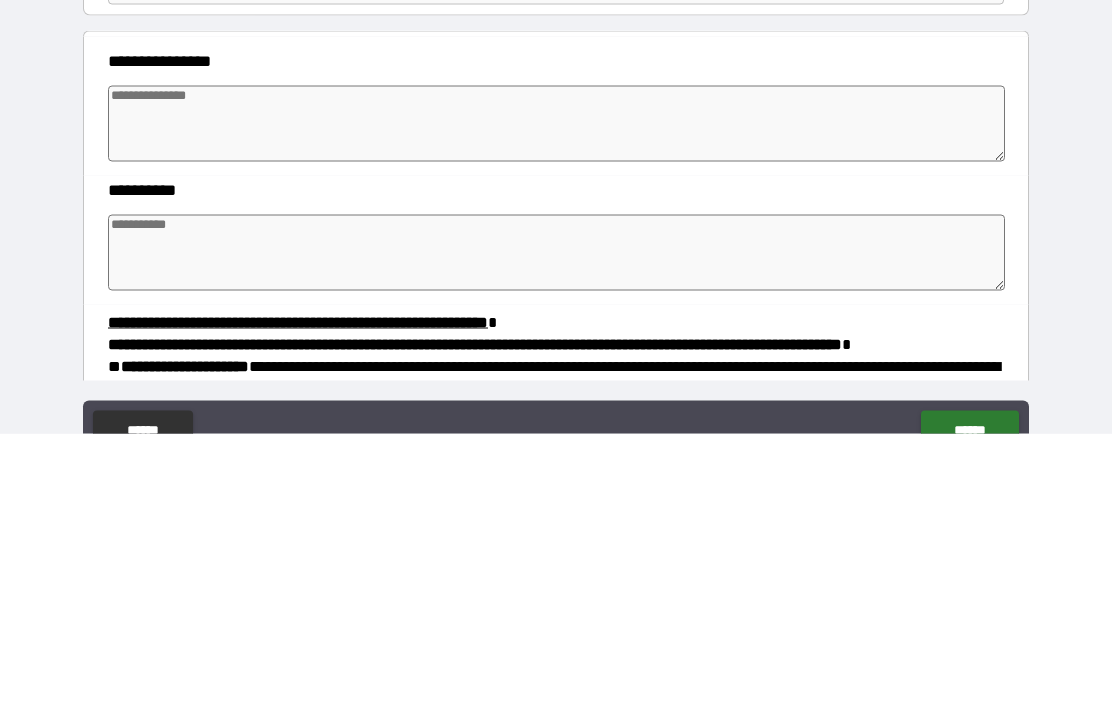 type on "*" 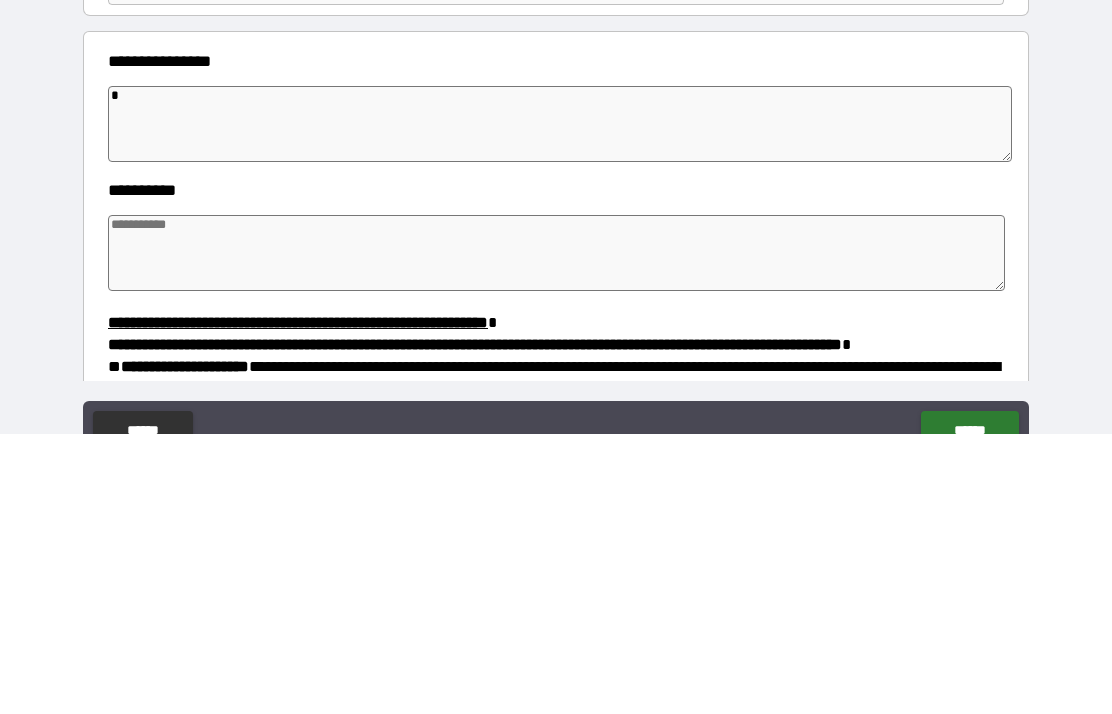 type on "**" 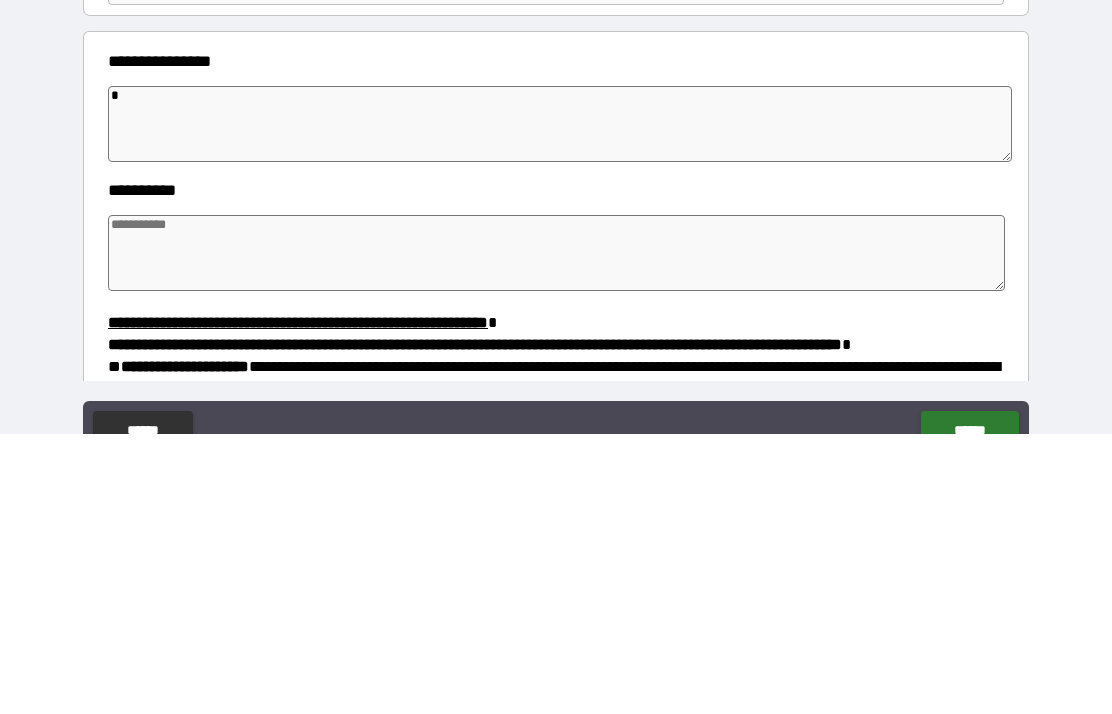 type on "*" 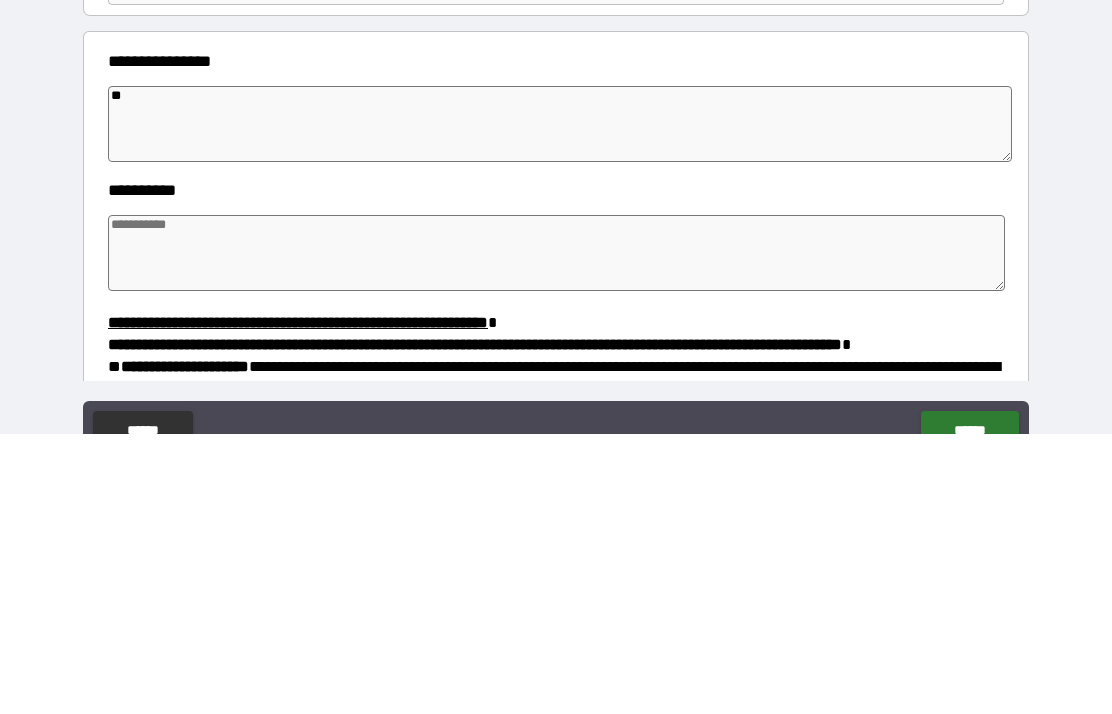 type on "*" 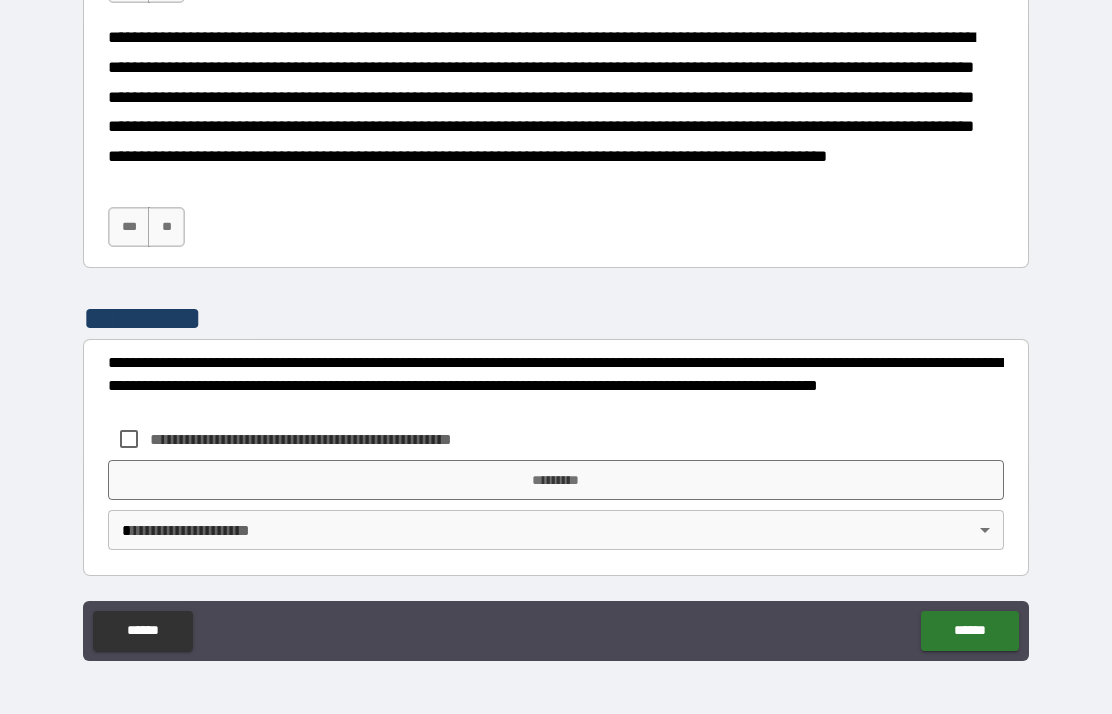 scroll, scrollTop: 1273, scrollLeft: 0, axis: vertical 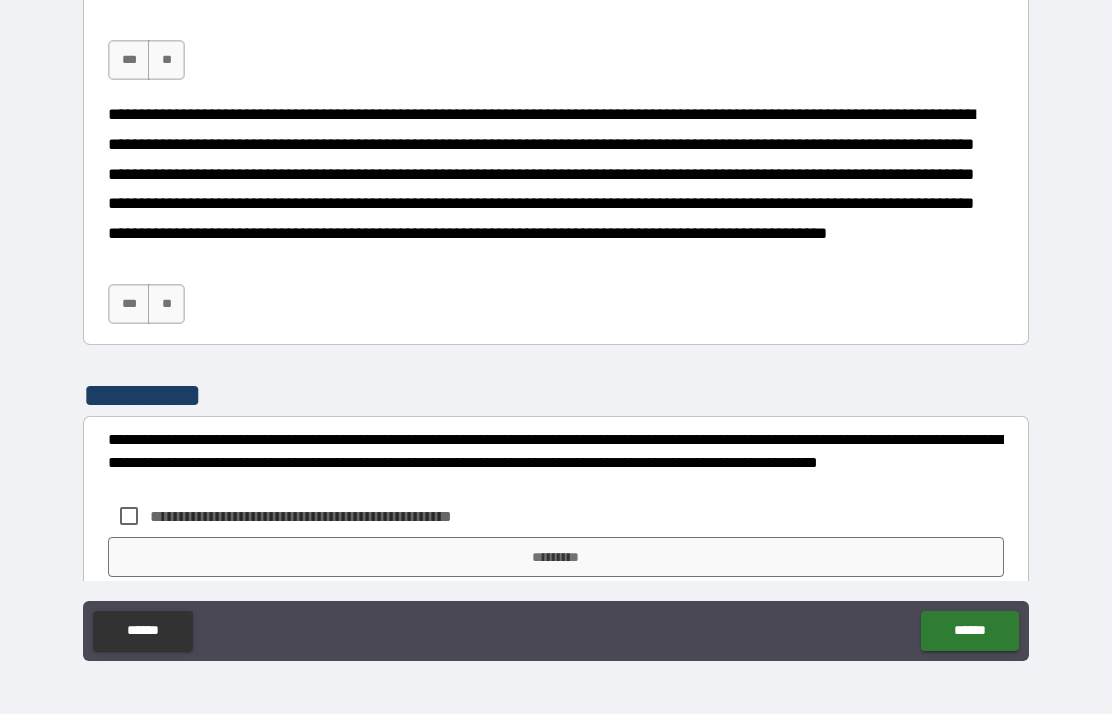 type on "**" 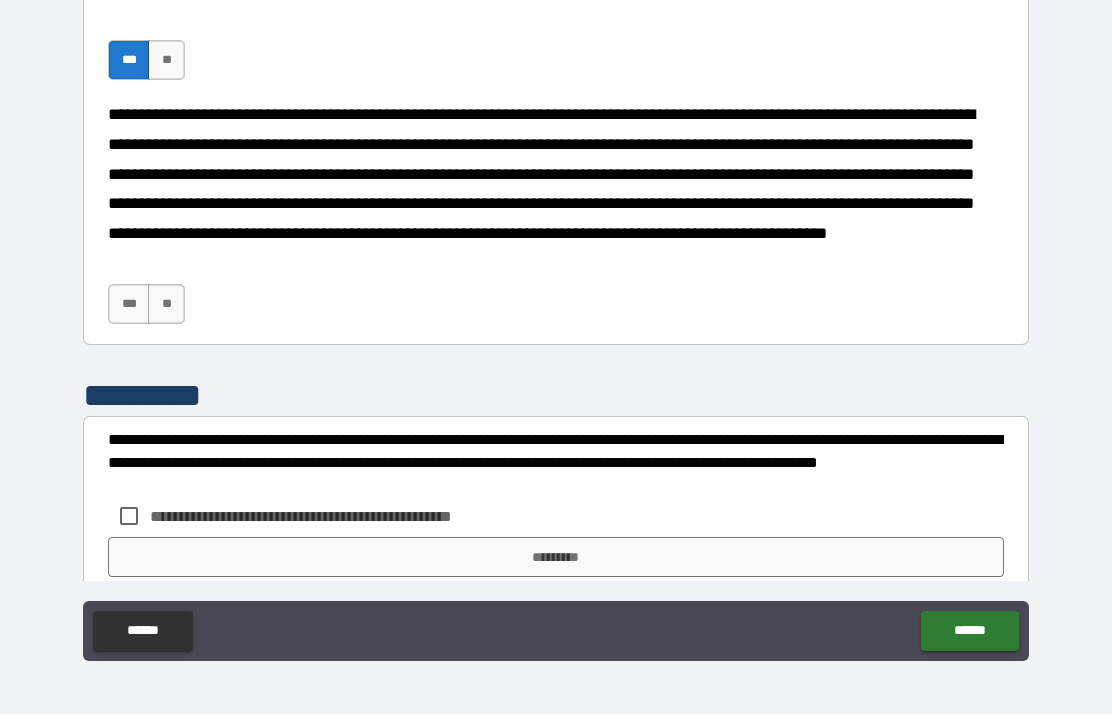 type on "*" 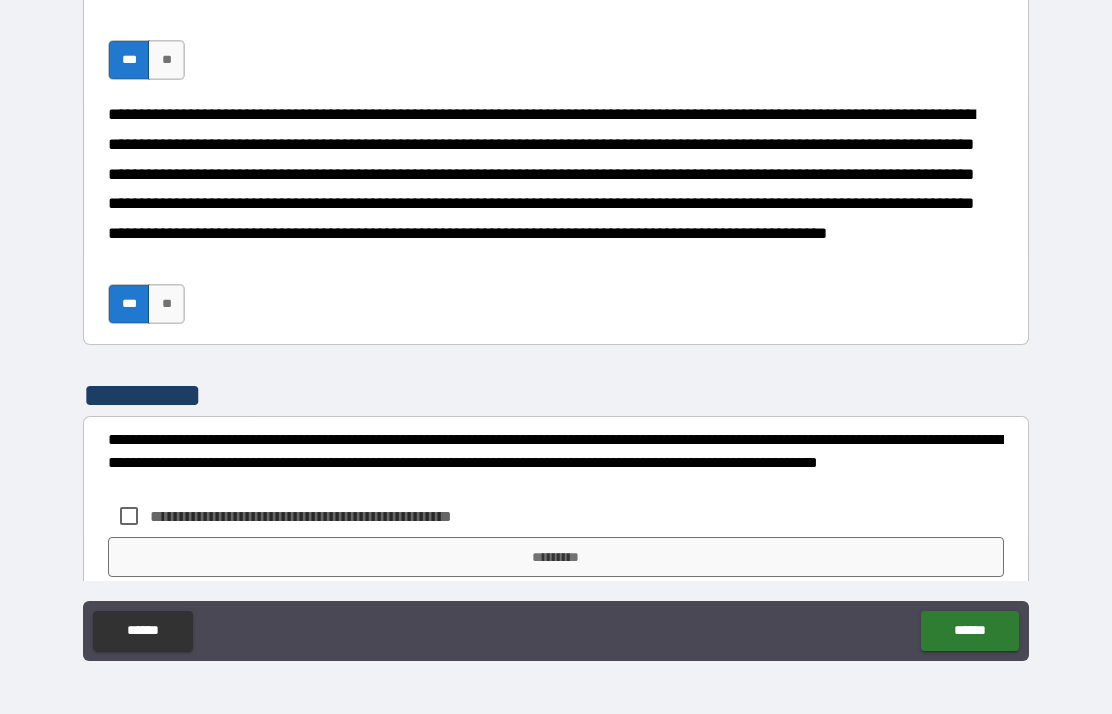 type on "*" 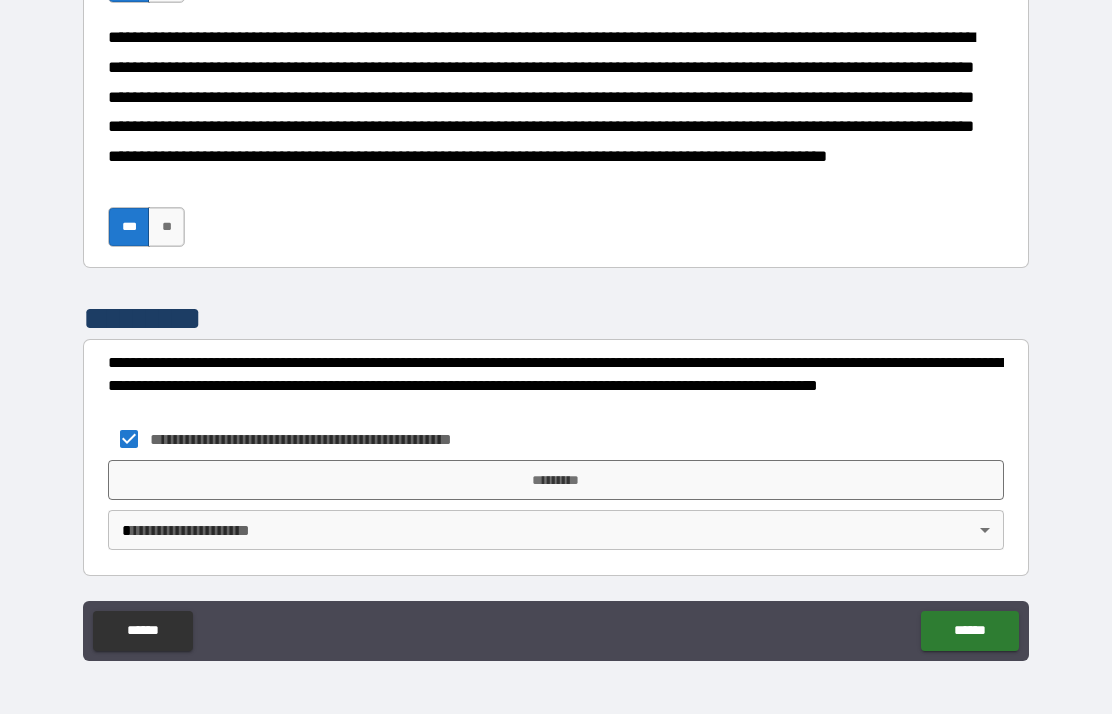 scroll, scrollTop: 1350, scrollLeft: 0, axis: vertical 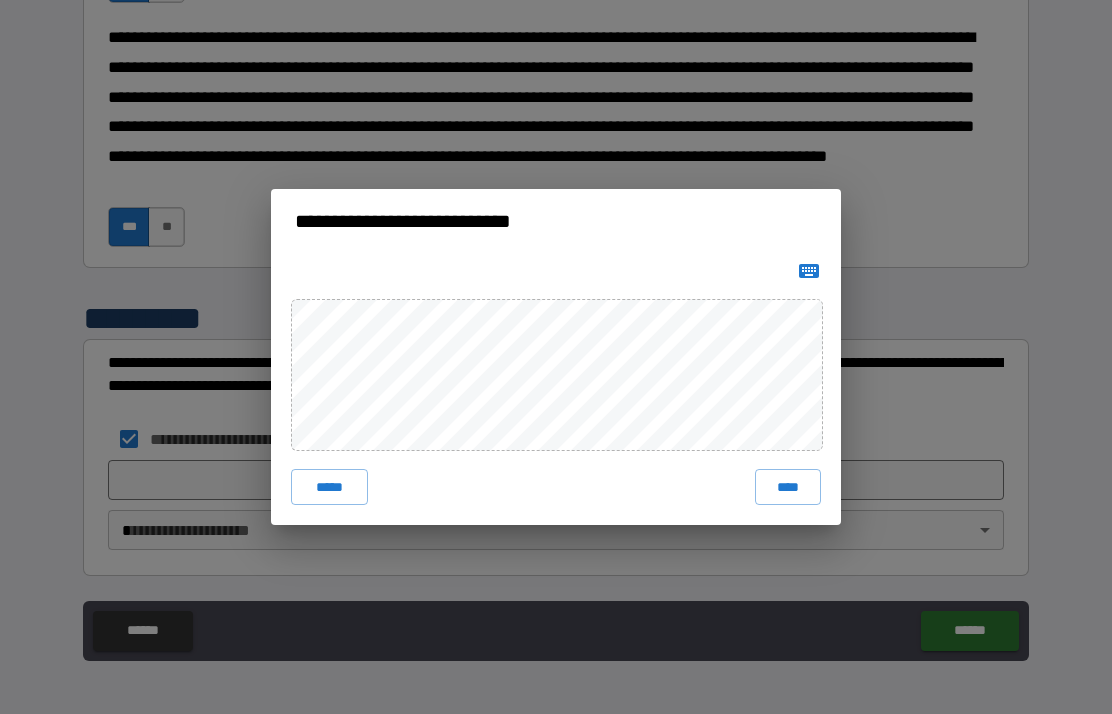 click on "****" at bounding box center (788, 487) 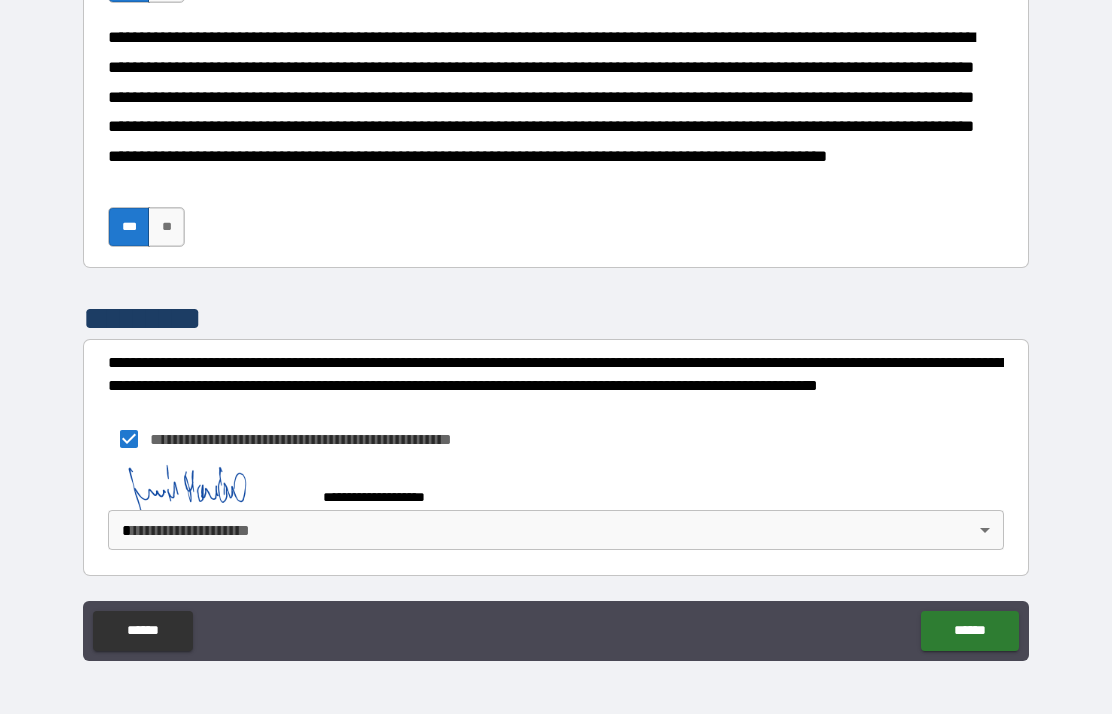 type on "*" 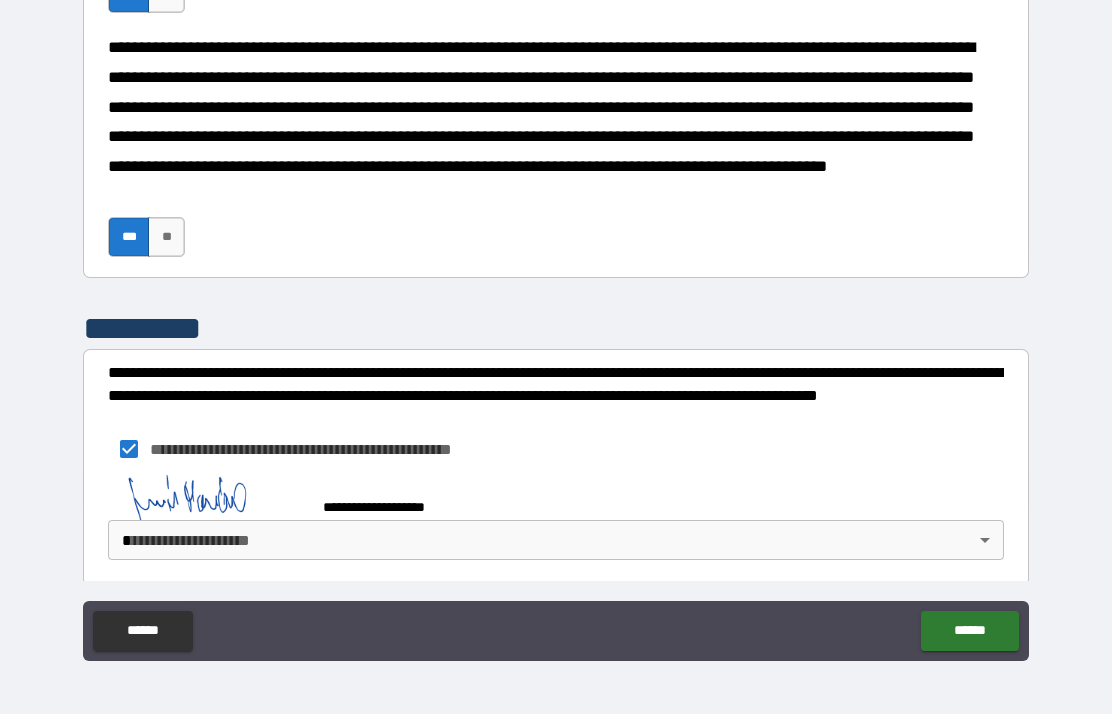 type on "*" 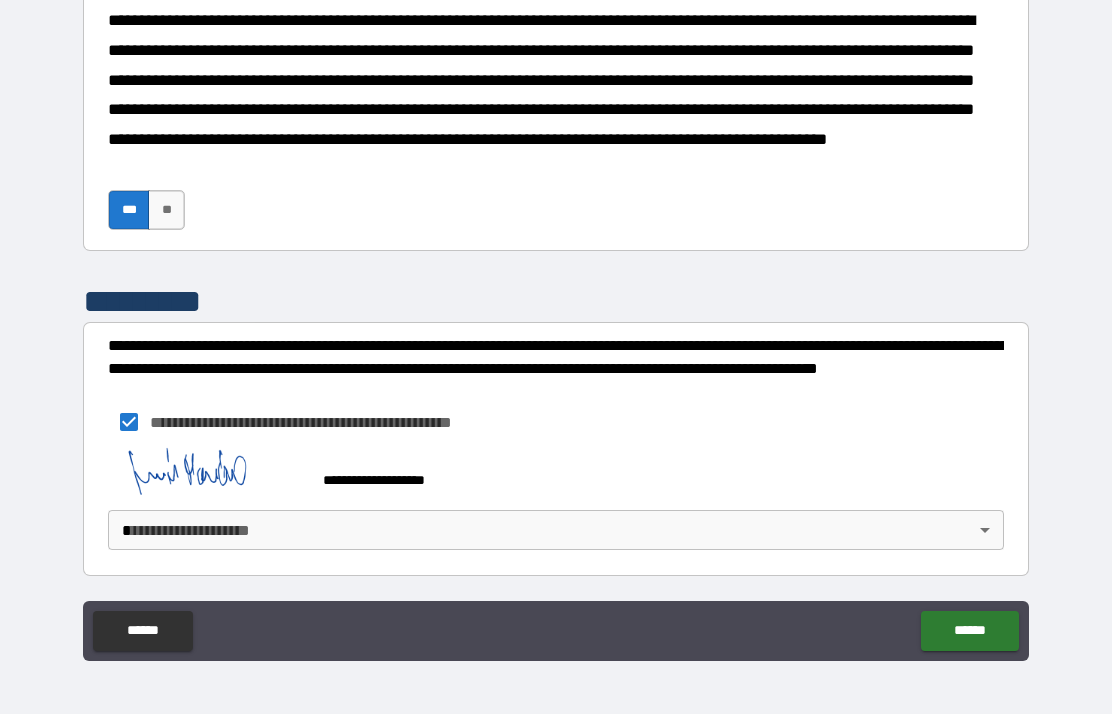 click on "******" at bounding box center (969, 631) 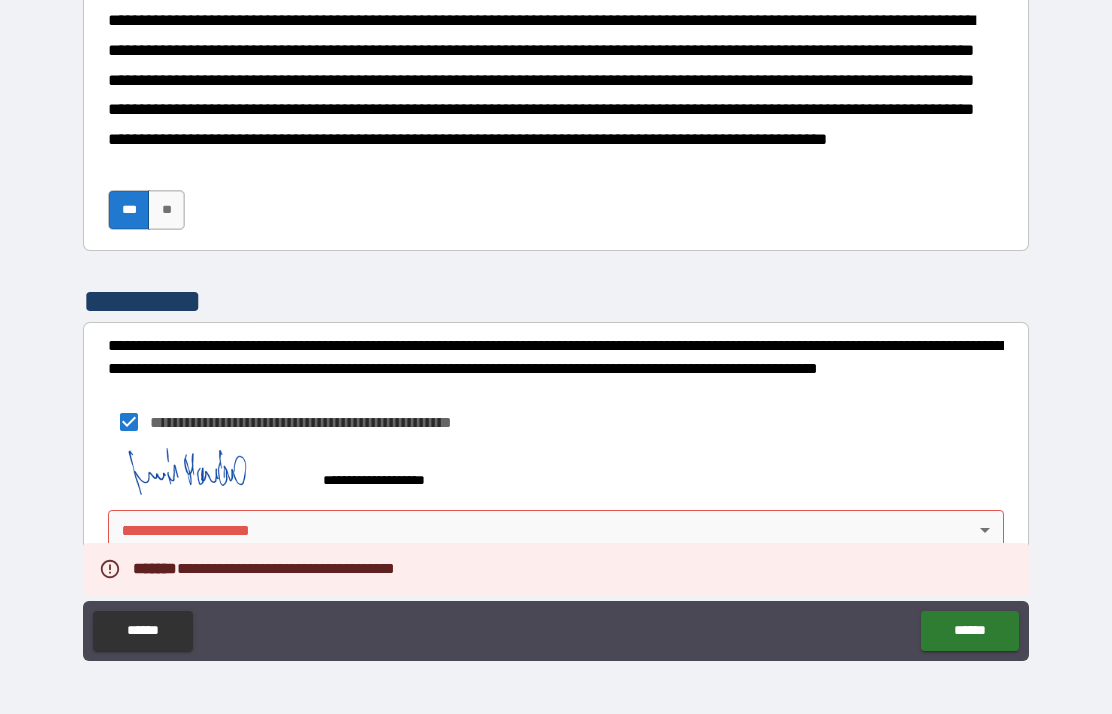 type on "*" 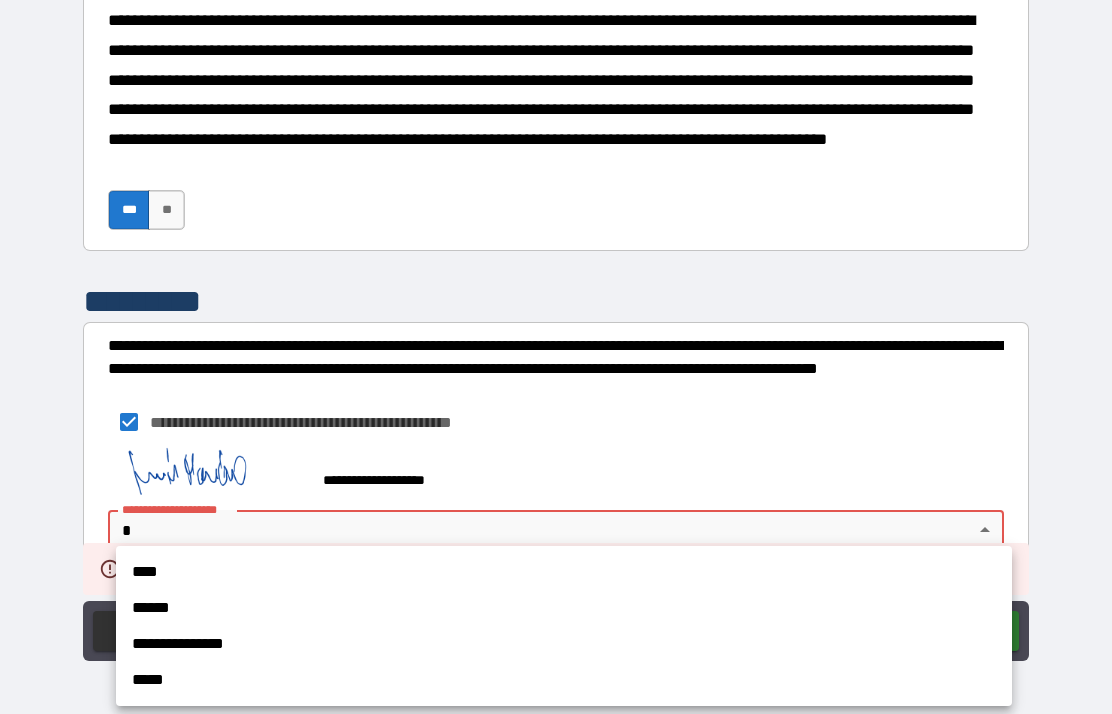click on "****" at bounding box center (564, 572) 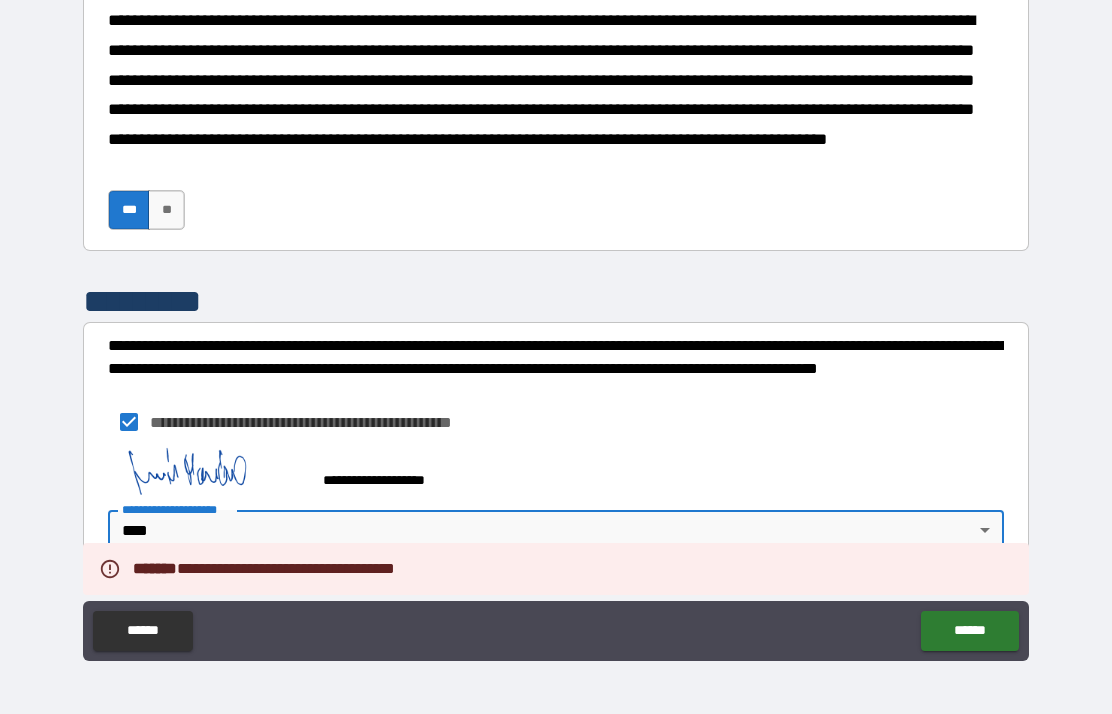 type on "*" 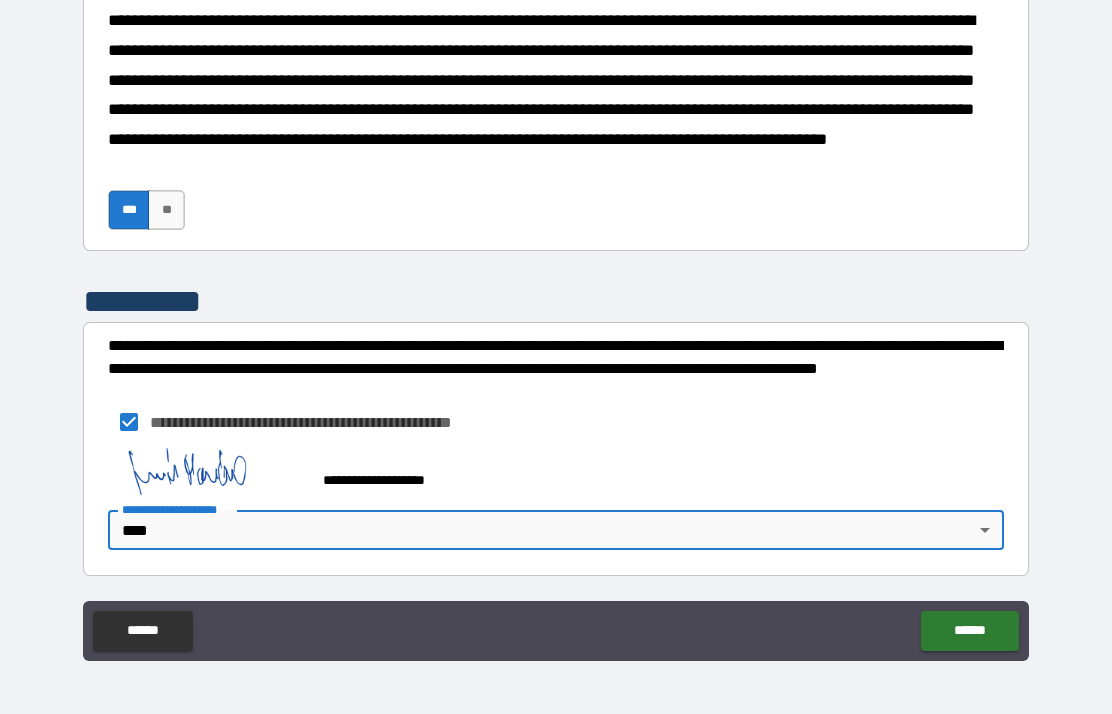 click on "******" at bounding box center [969, 631] 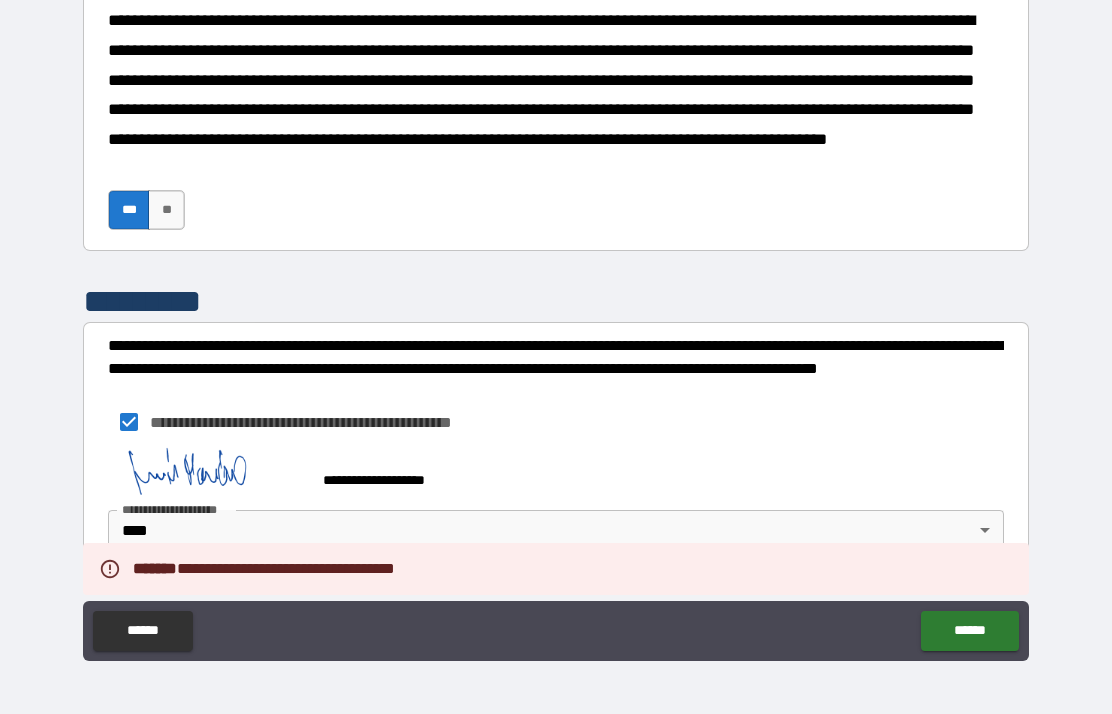 type on "*" 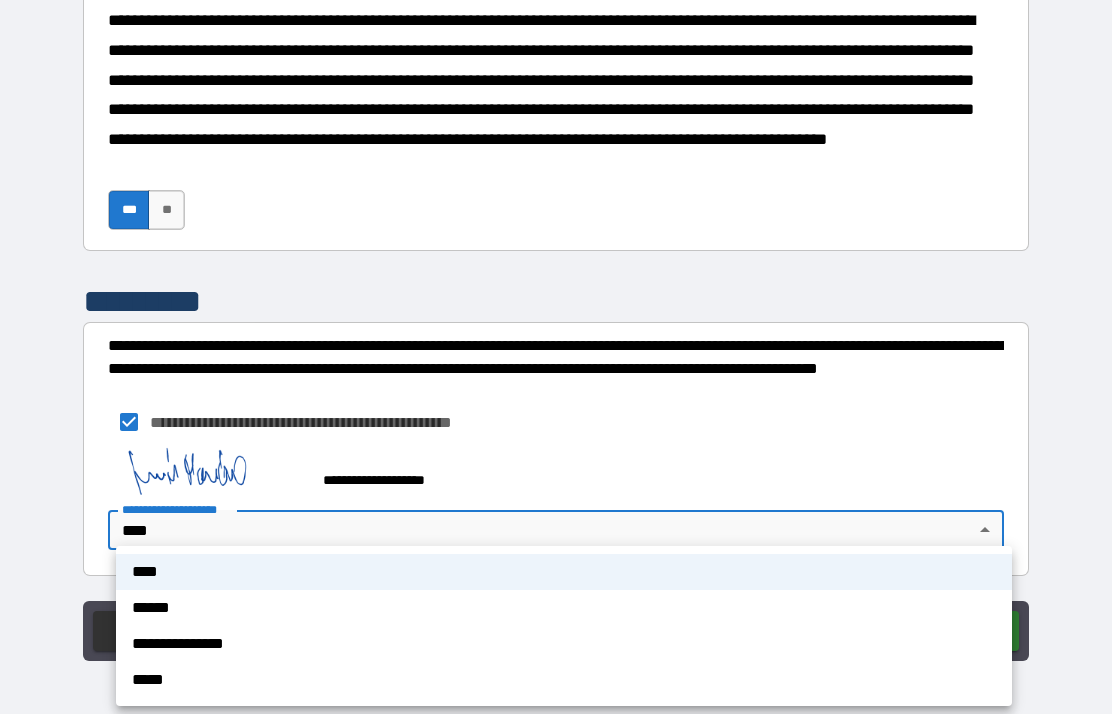 click on "****" at bounding box center [564, 572] 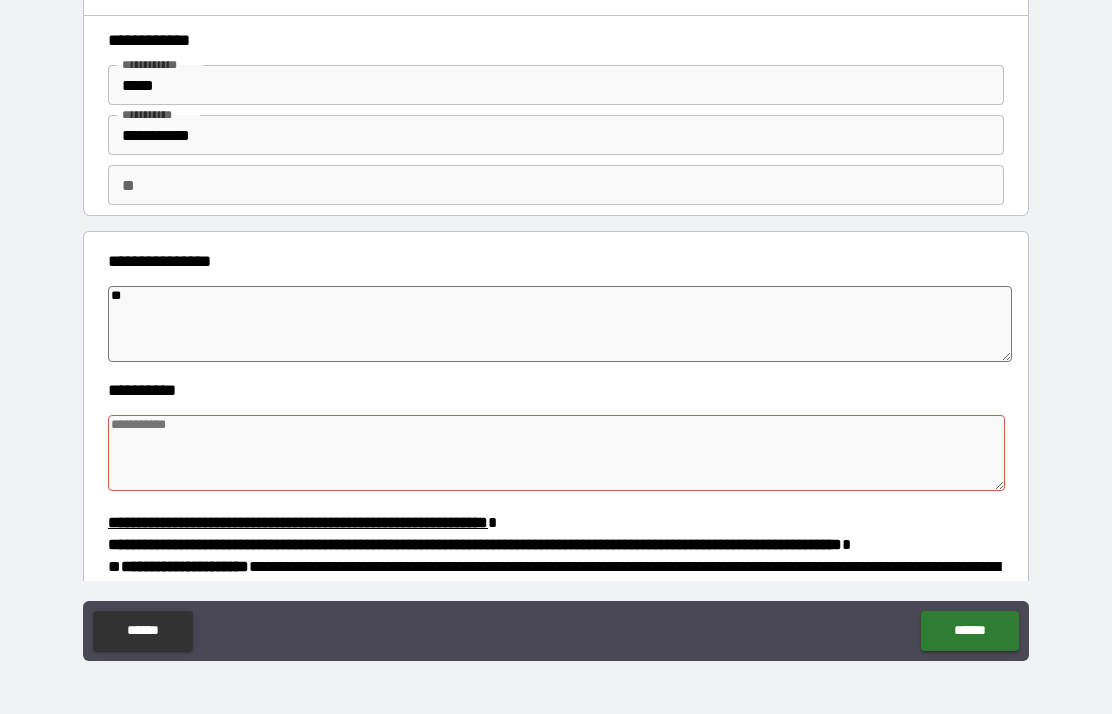 scroll, scrollTop: 0, scrollLeft: 0, axis: both 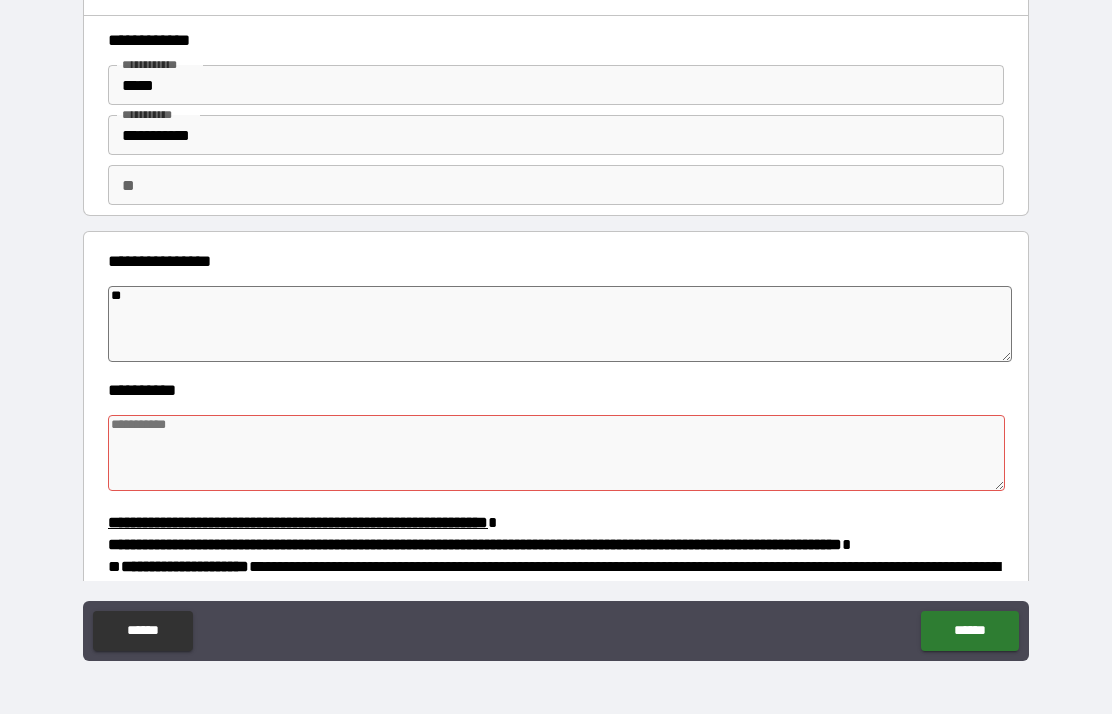 click on "[FIRST] *" at bounding box center (556, 440) 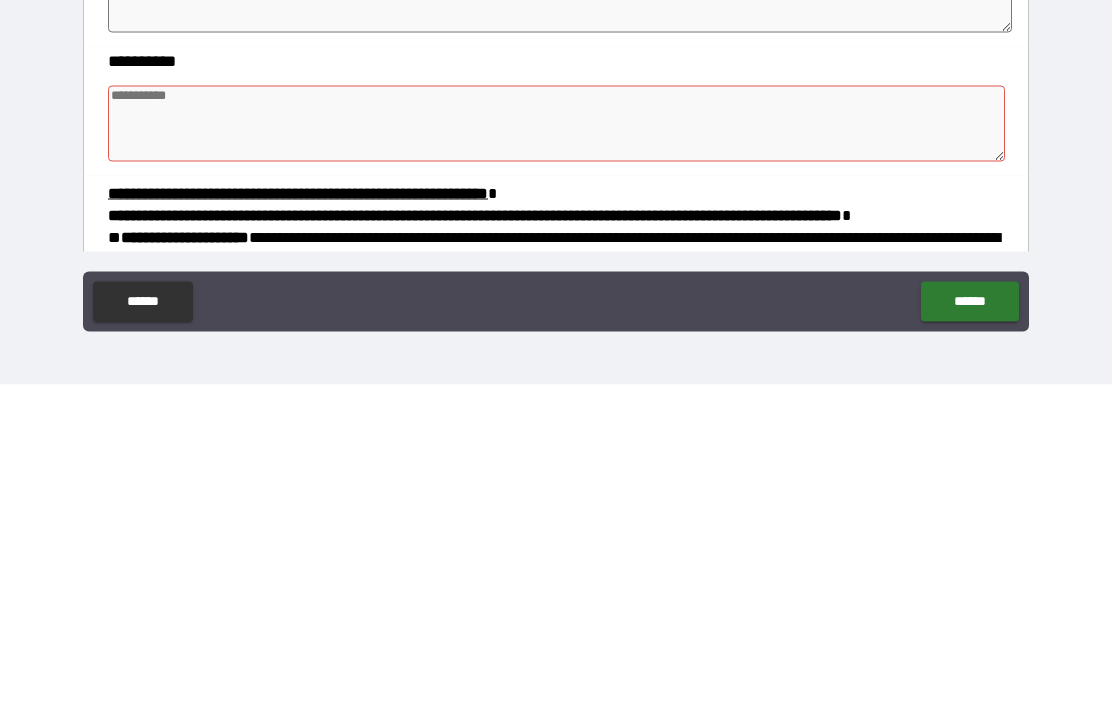 type on "*" 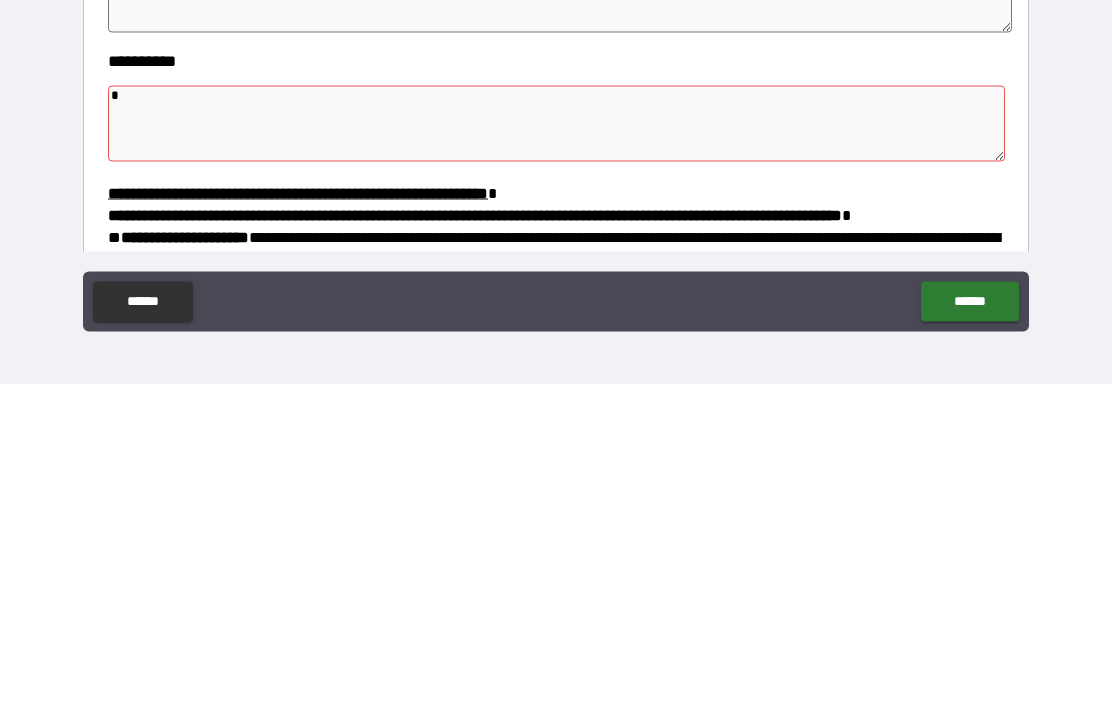 type on "*" 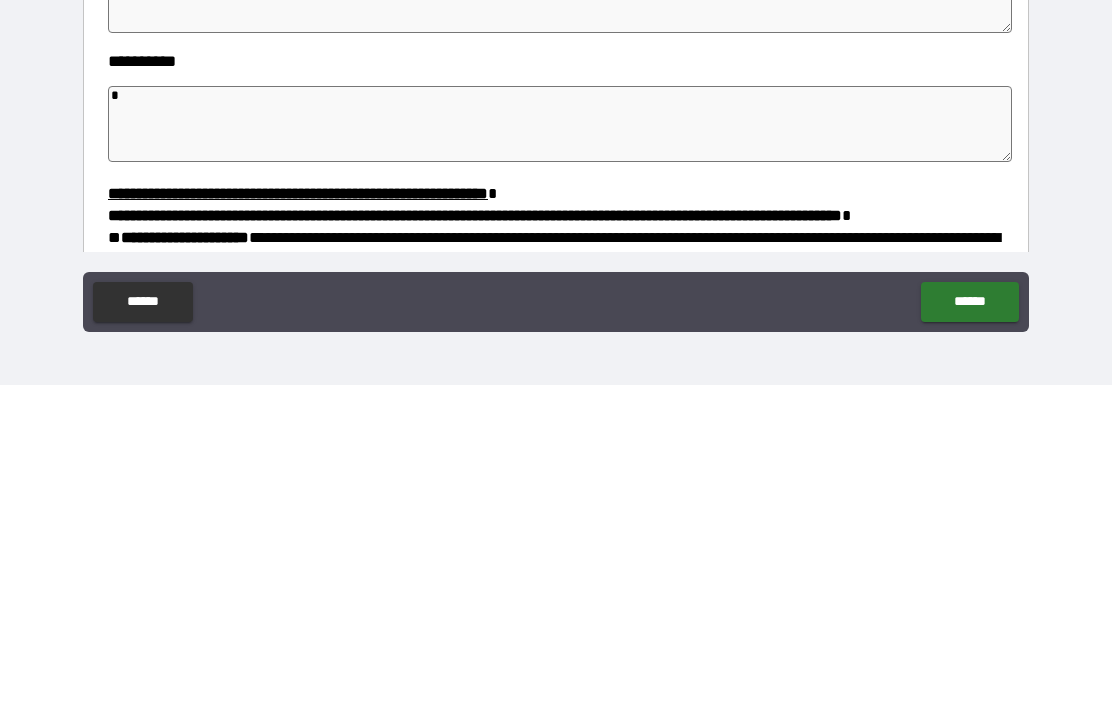 type on "*" 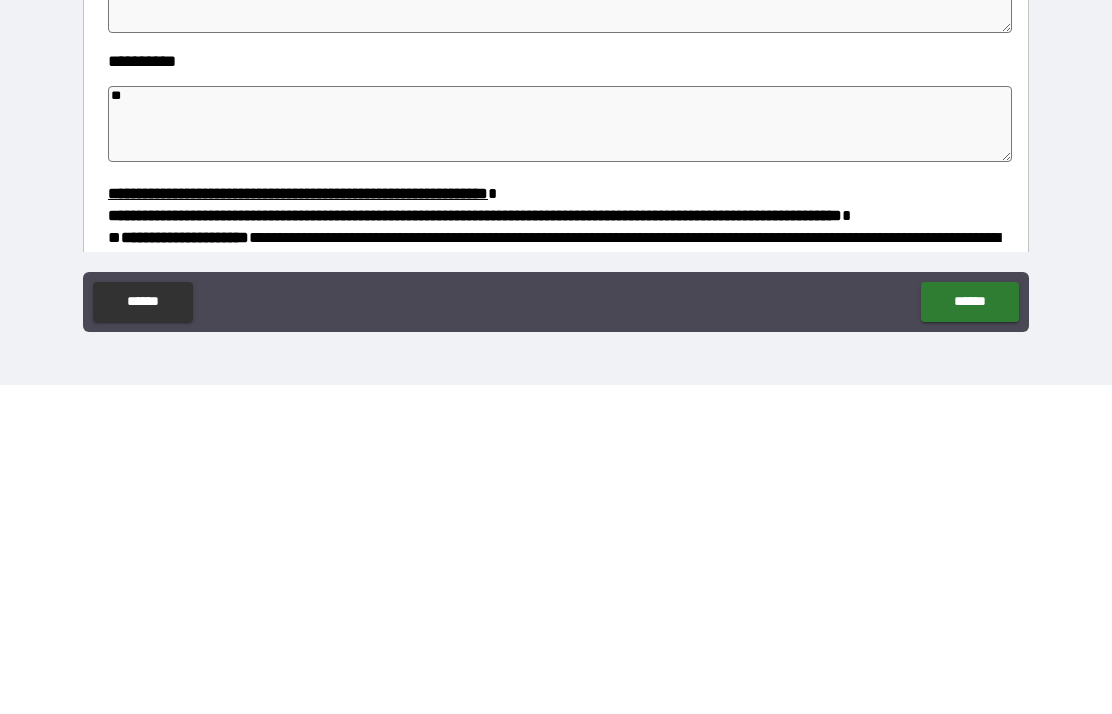 type on "*" 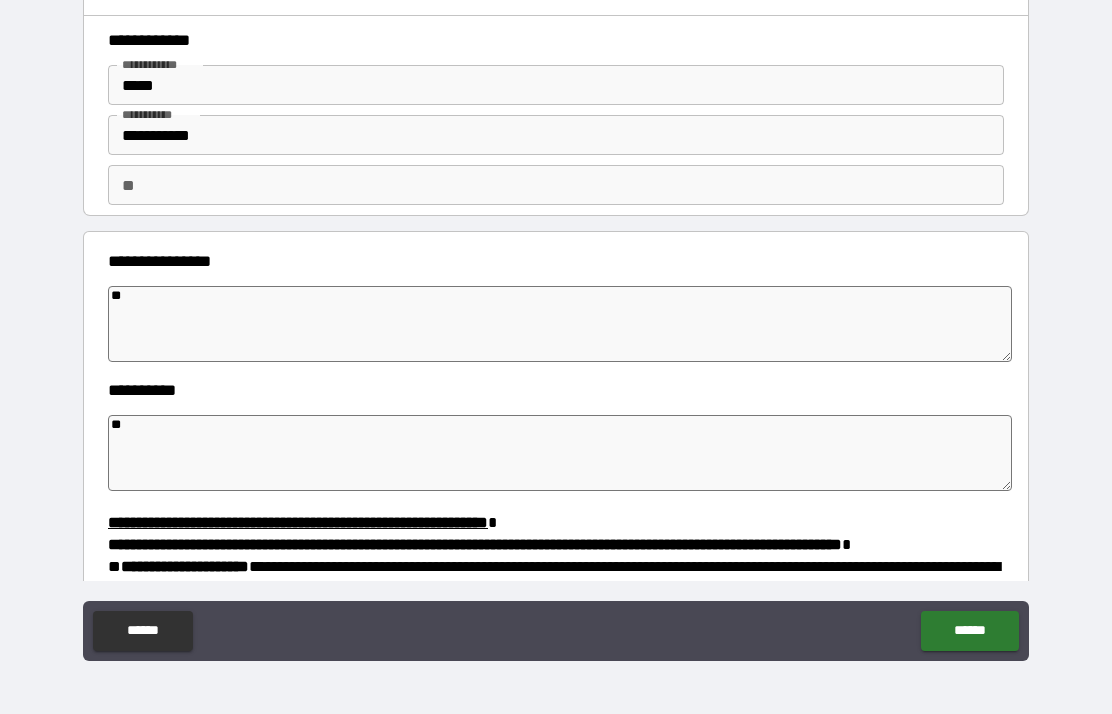 click on "******" at bounding box center [969, 631] 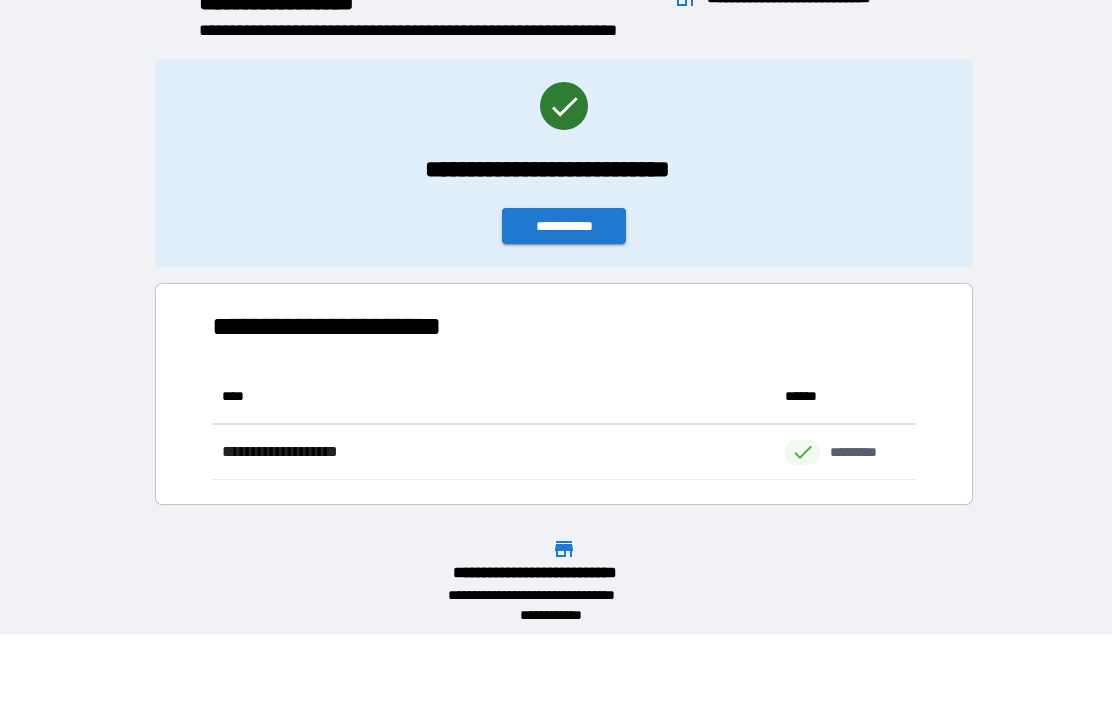 scroll, scrollTop: 1, scrollLeft: 1, axis: both 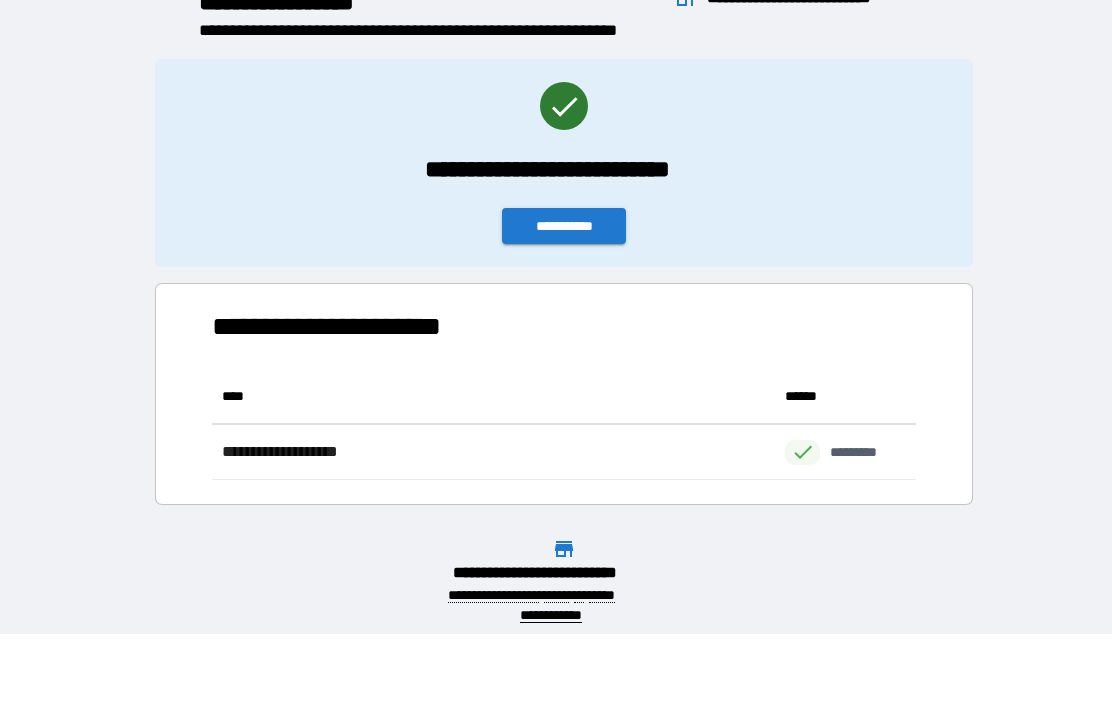 click on "**********" at bounding box center [564, 226] 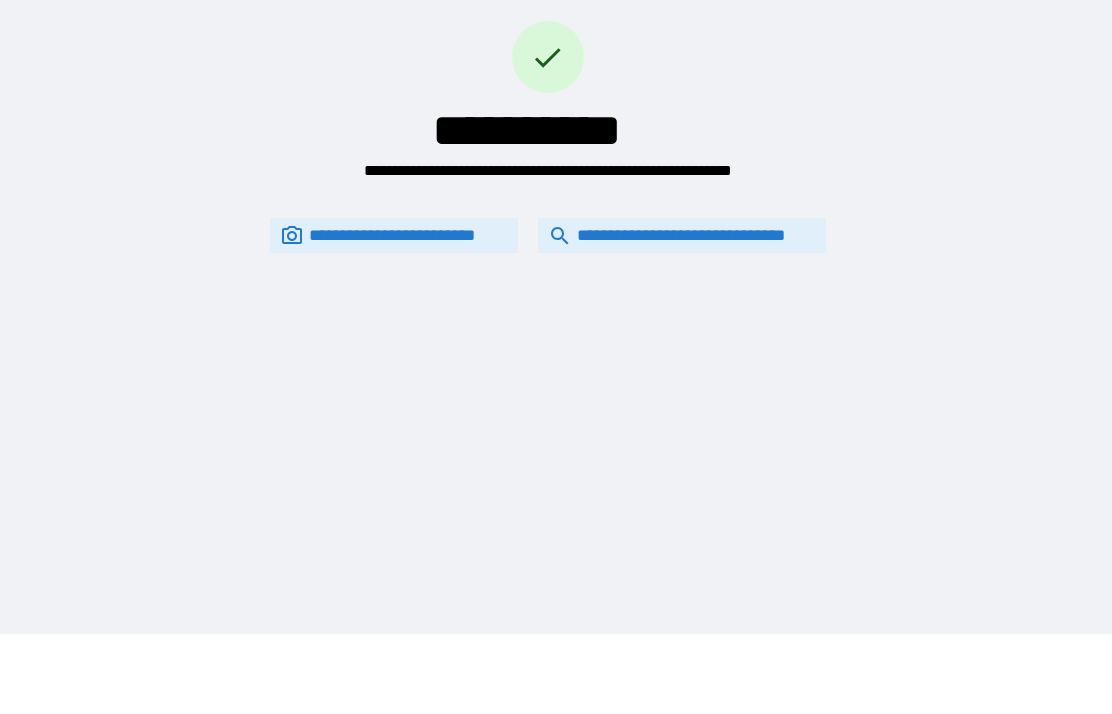 click on "**********" at bounding box center [682, 235] 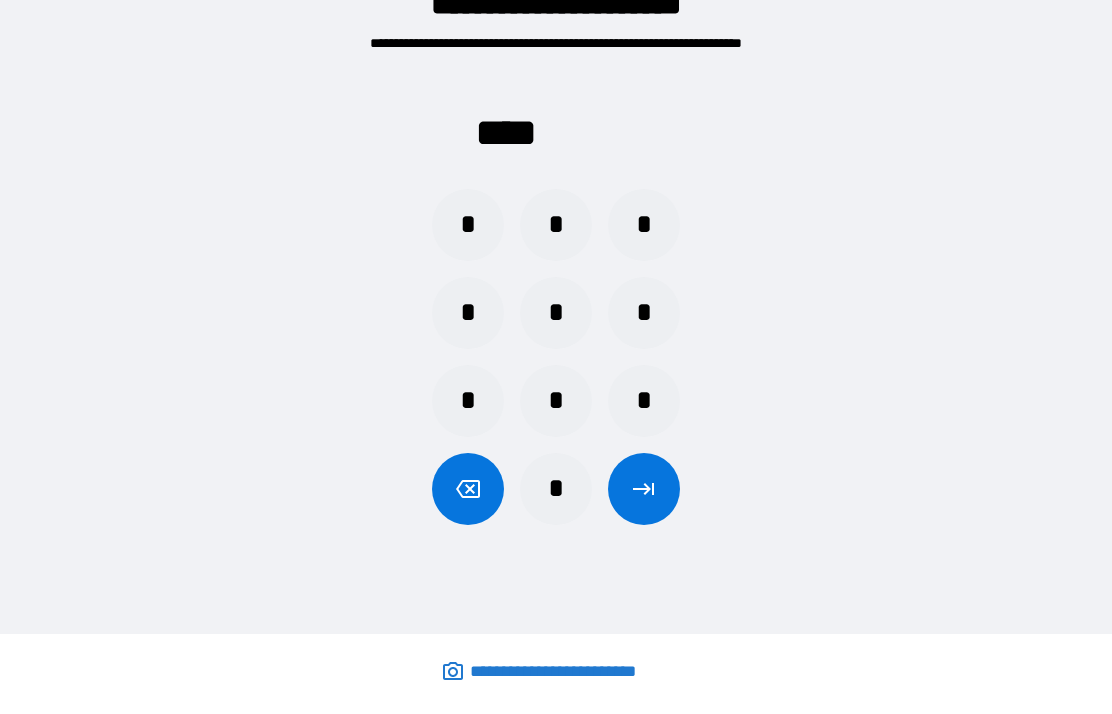 click on "*" at bounding box center (468, 313) 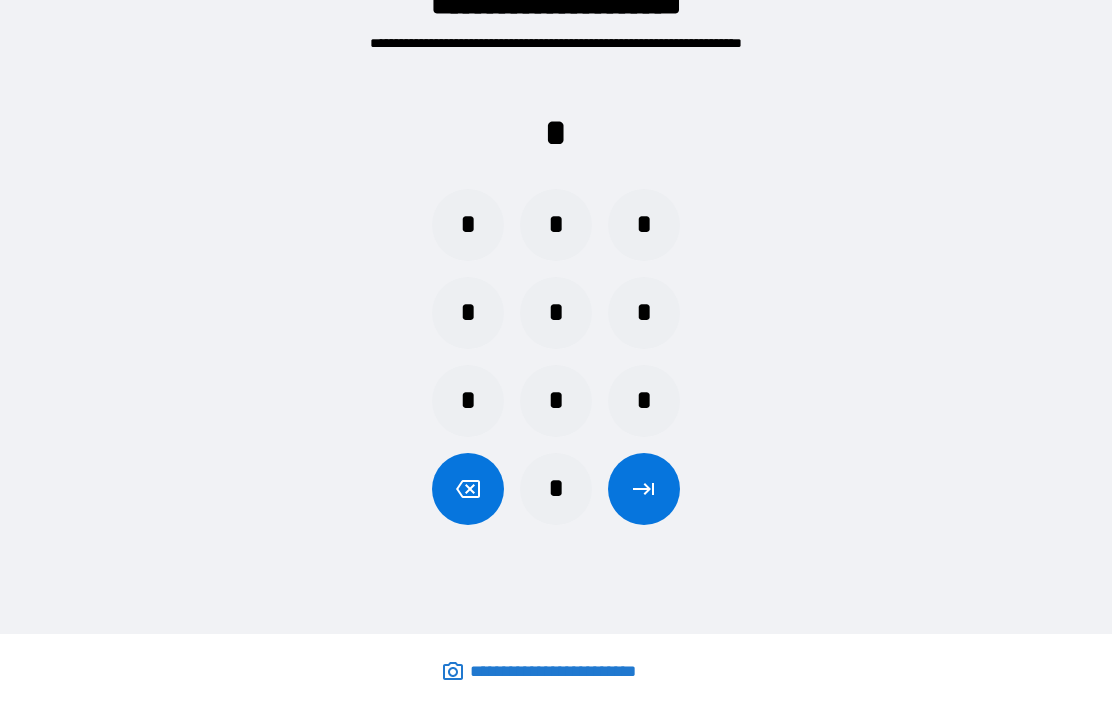 click on "*" at bounding box center [556, 489] 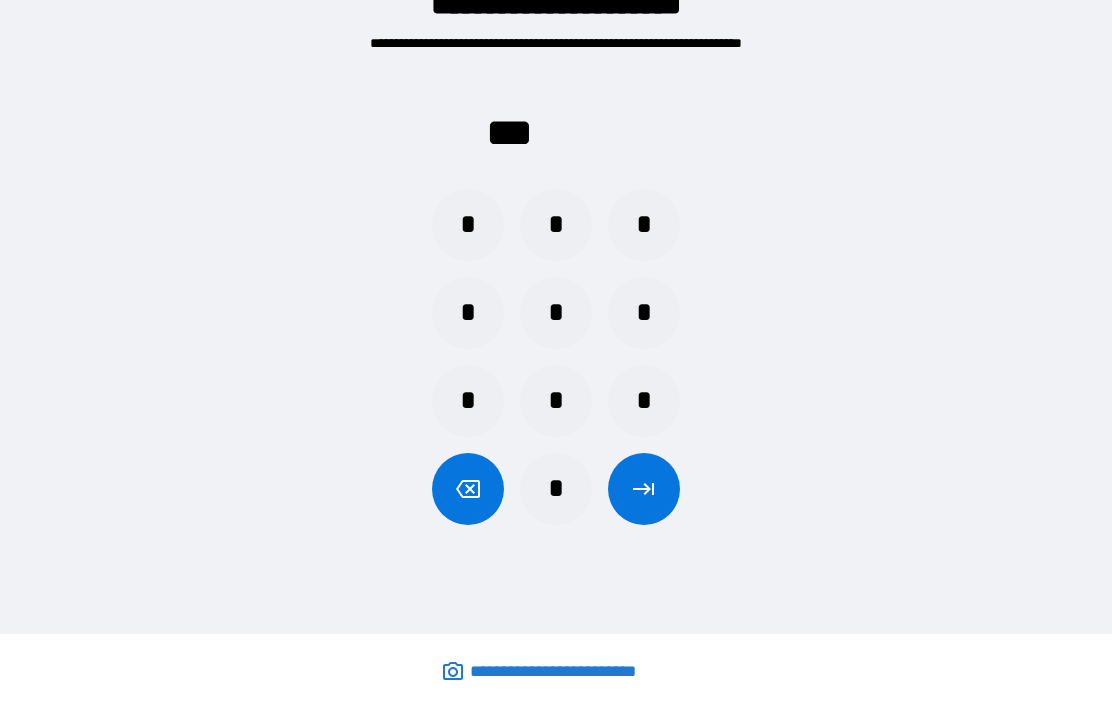 click on "*" at bounding box center (556, 489) 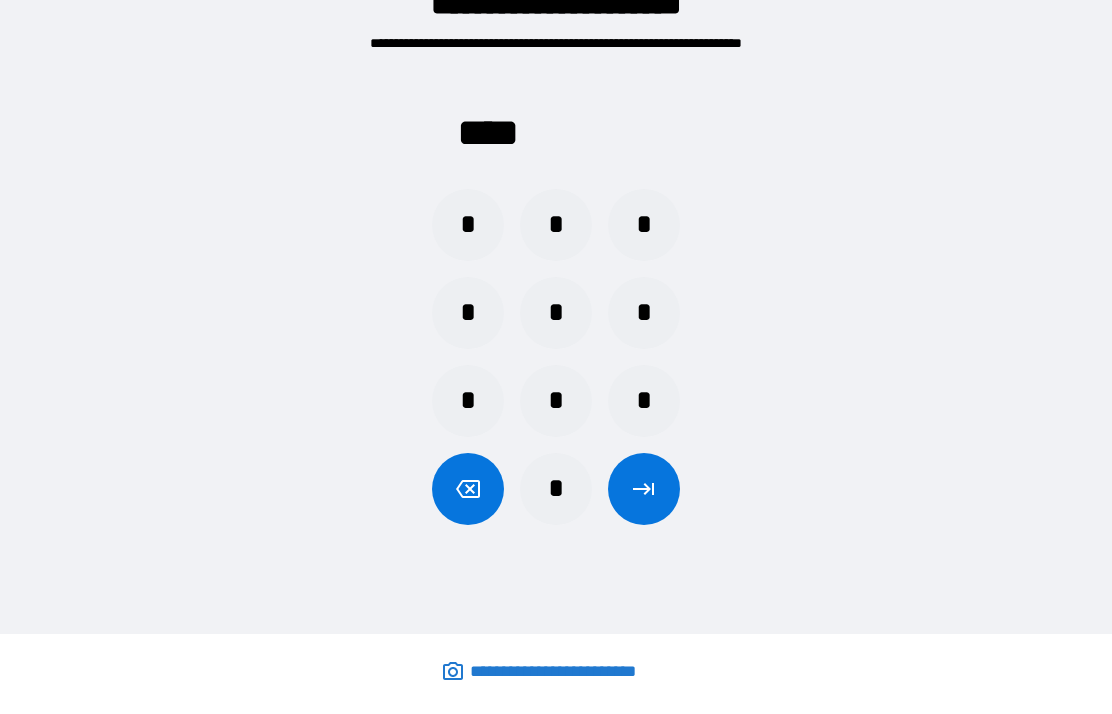 click 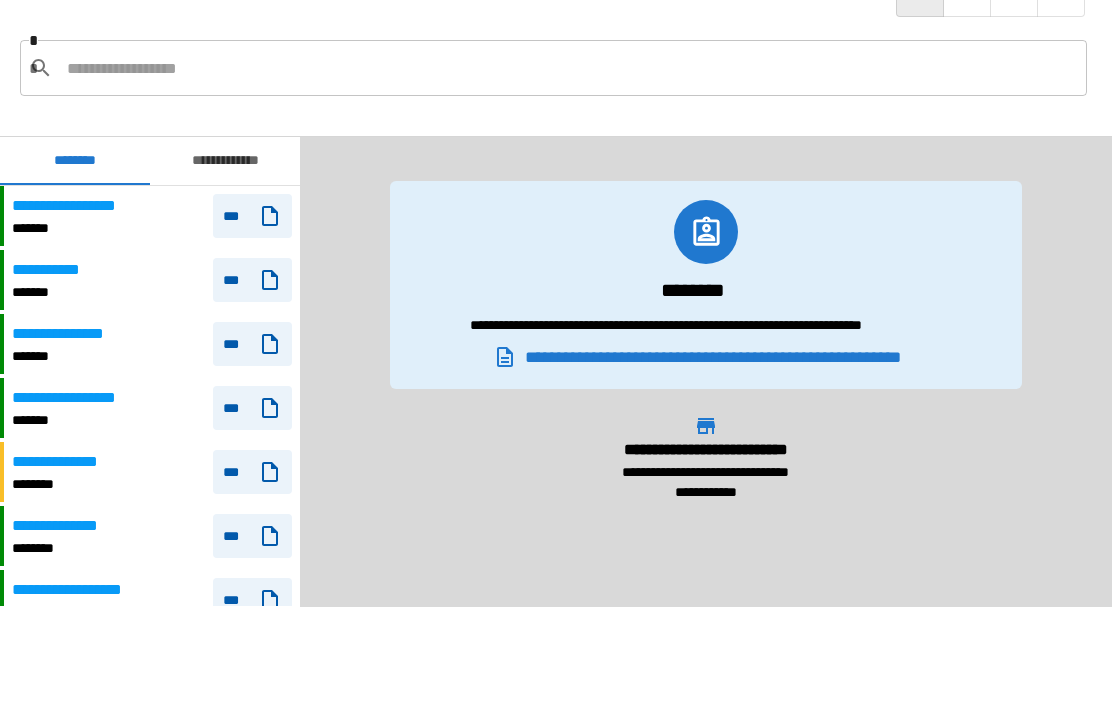scroll, scrollTop: 60, scrollLeft: 0, axis: vertical 